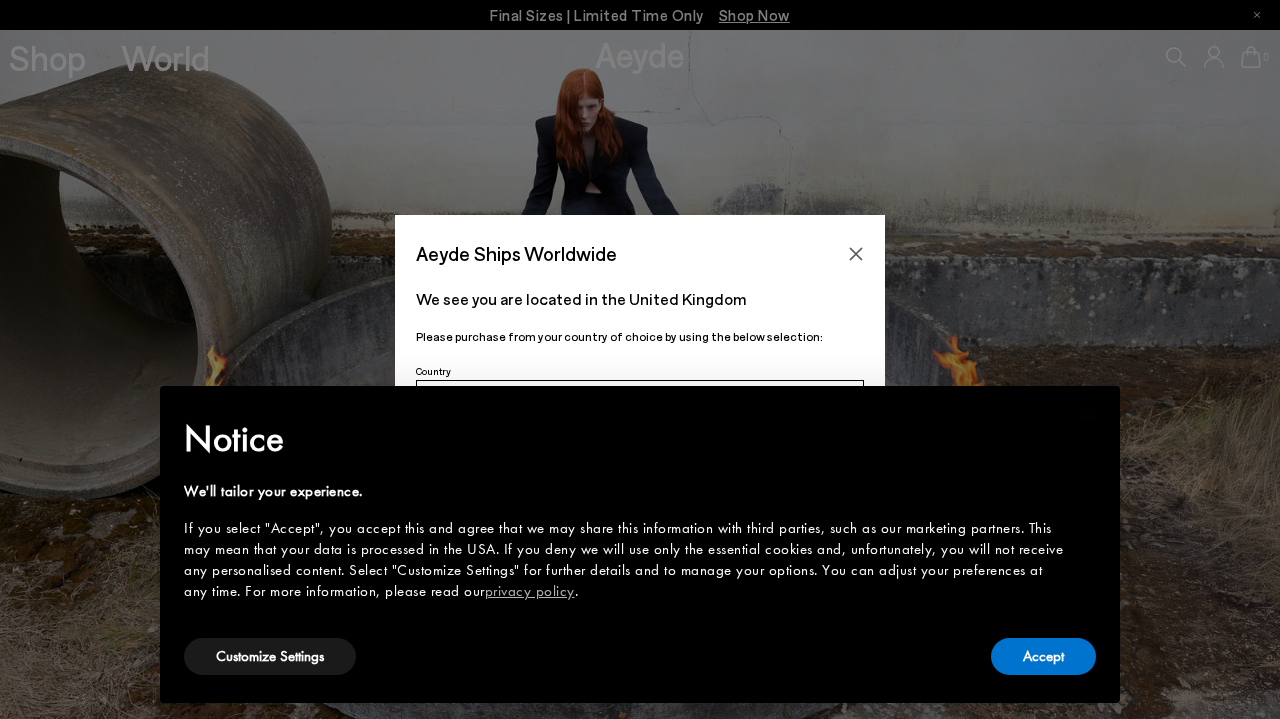 scroll, scrollTop: 0, scrollLeft: 0, axis: both 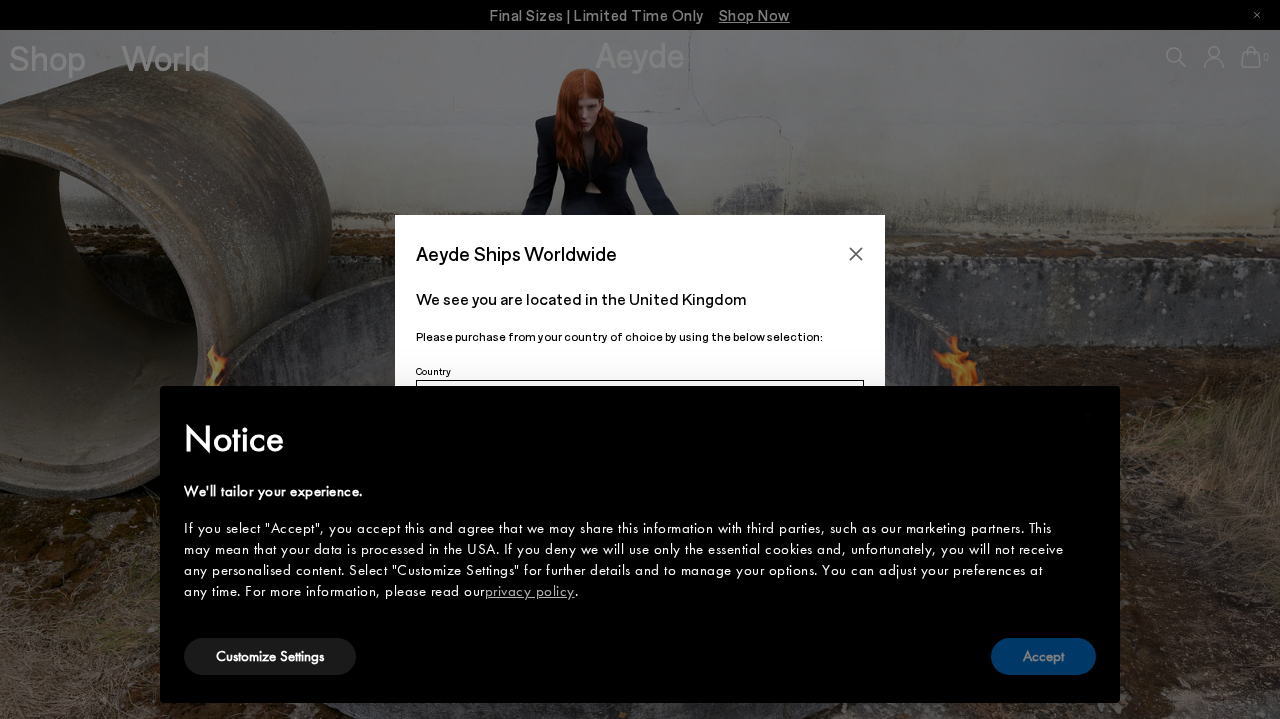 click on "Accept" at bounding box center [1043, 656] 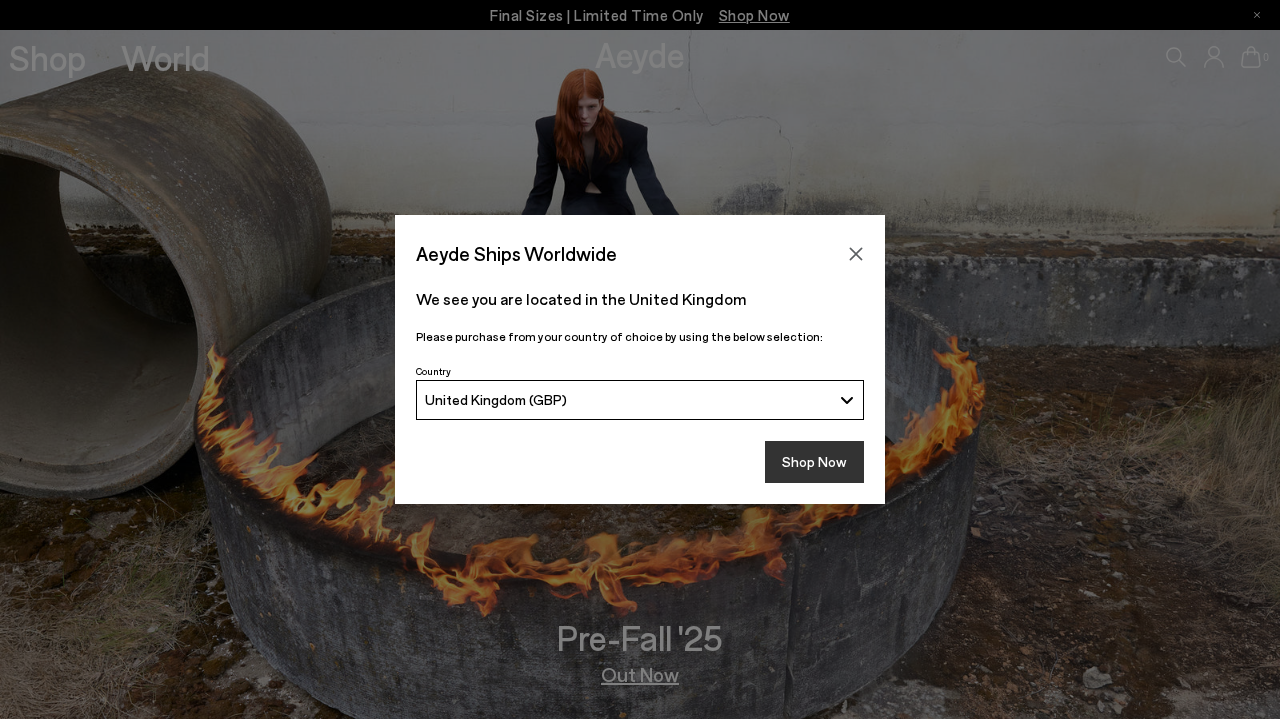click on "Shop Now" at bounding box center [814, 462] 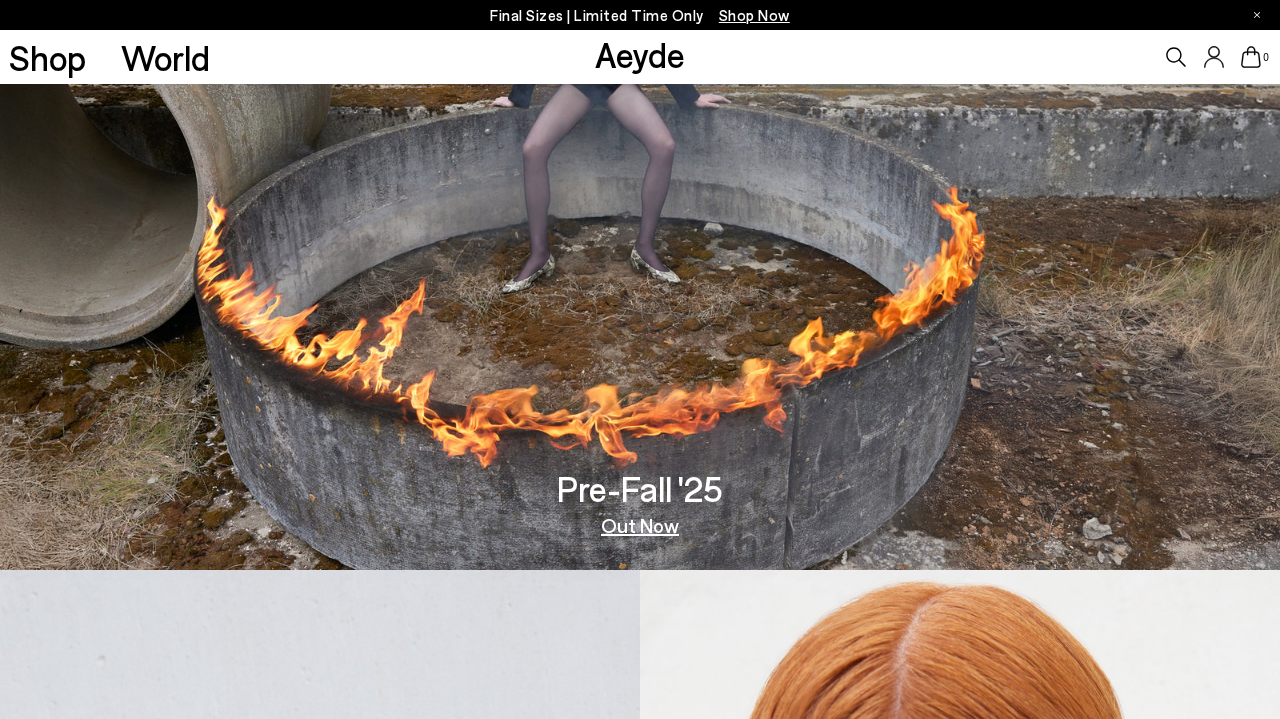scroll, scrollTop: 153, scrollLeft: 0, axis: vertical 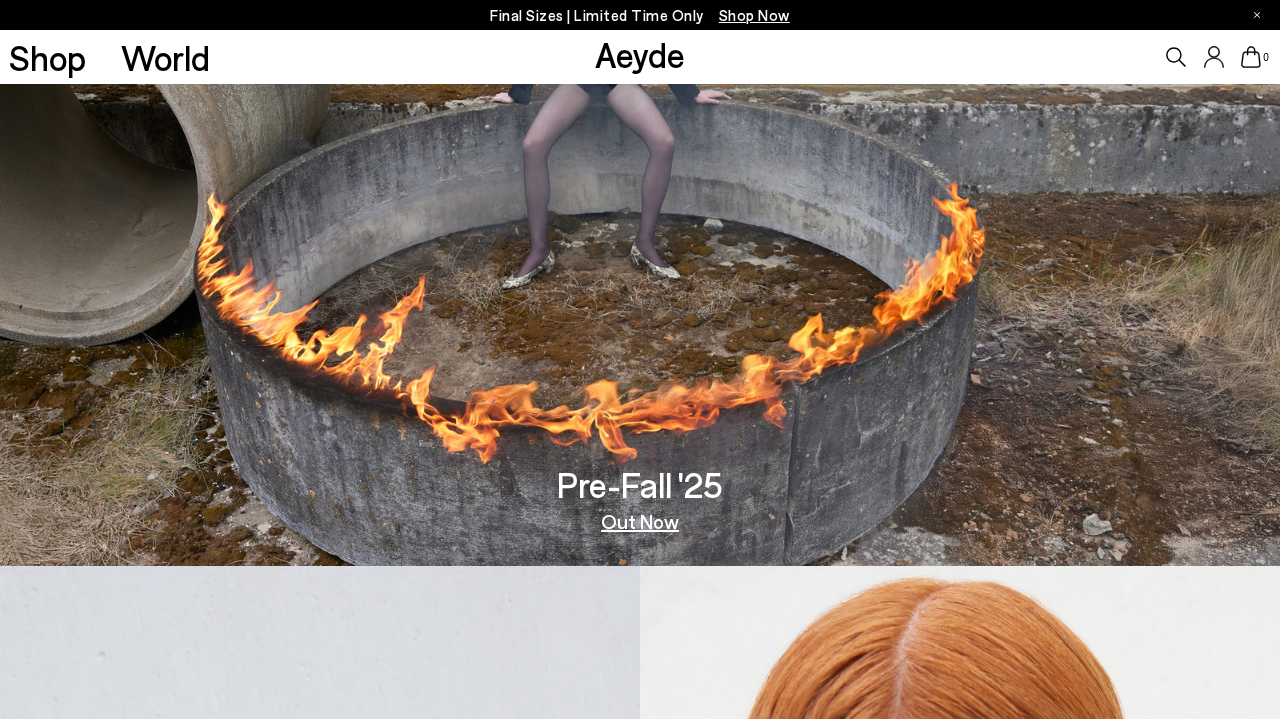 click on "Out Now" at bounding box center [640, 521] 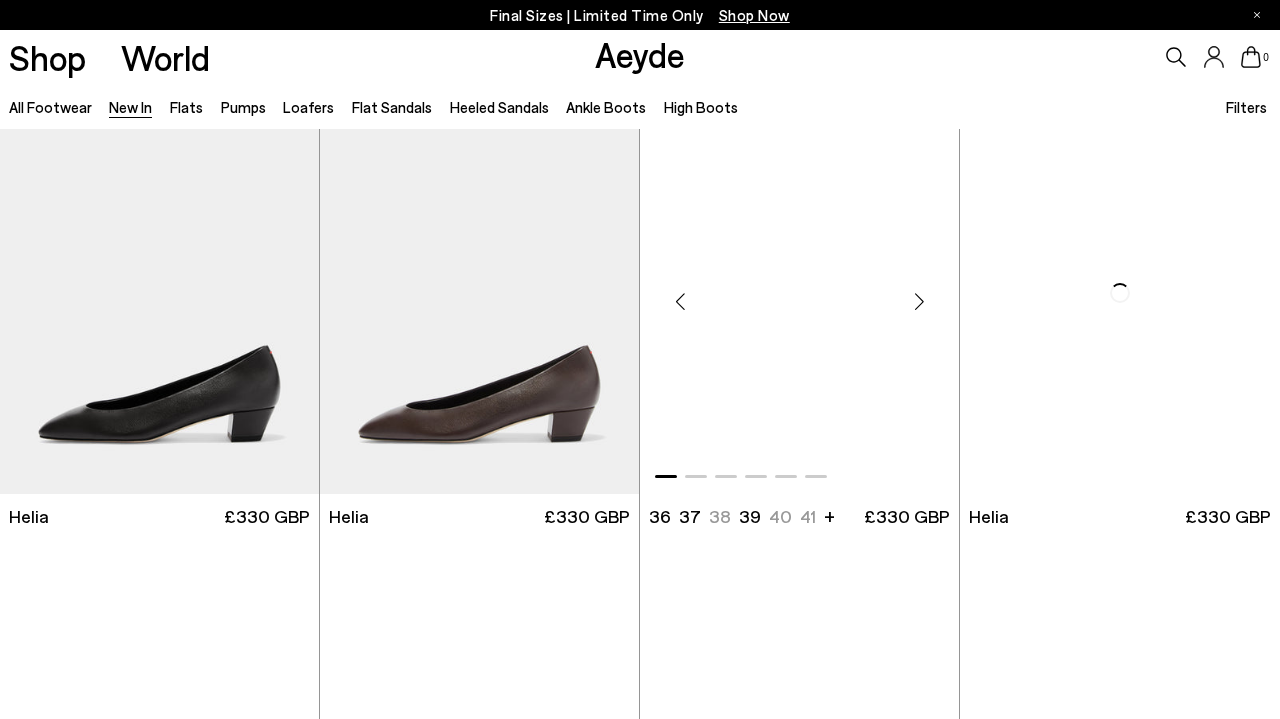 scroll, scrollTop: 447, scrollLeft: 1, axis: both 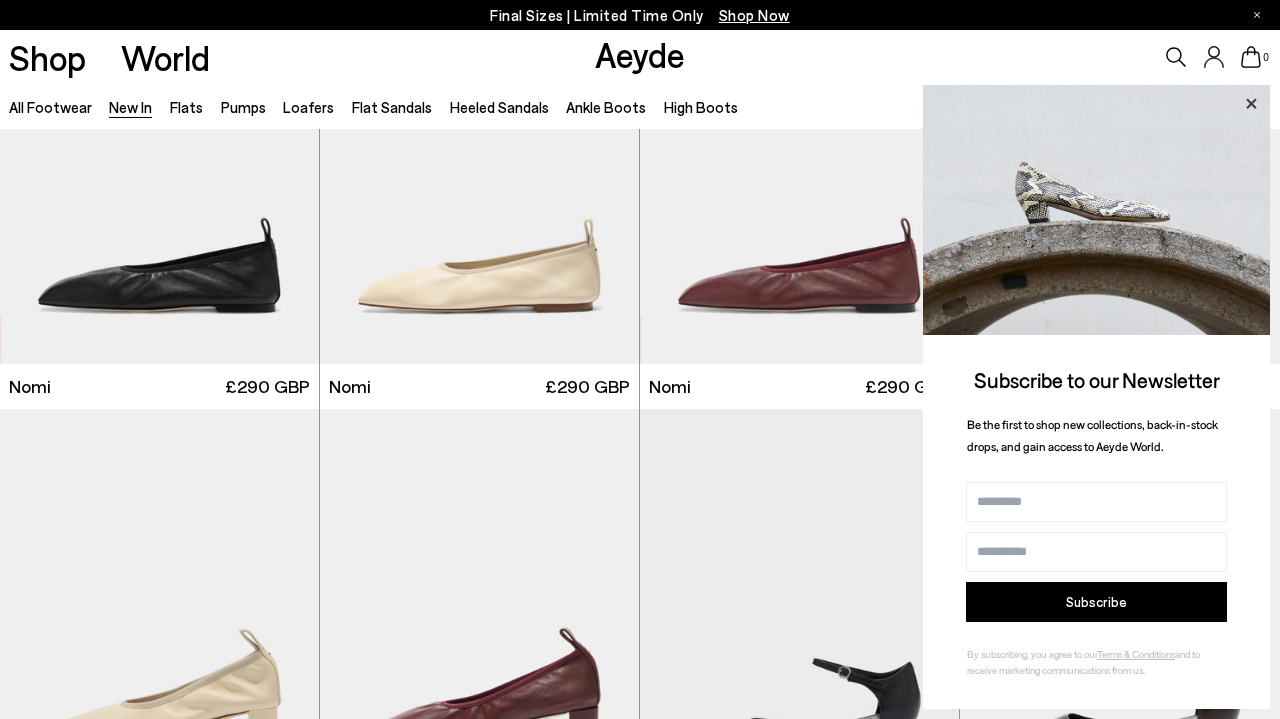 click 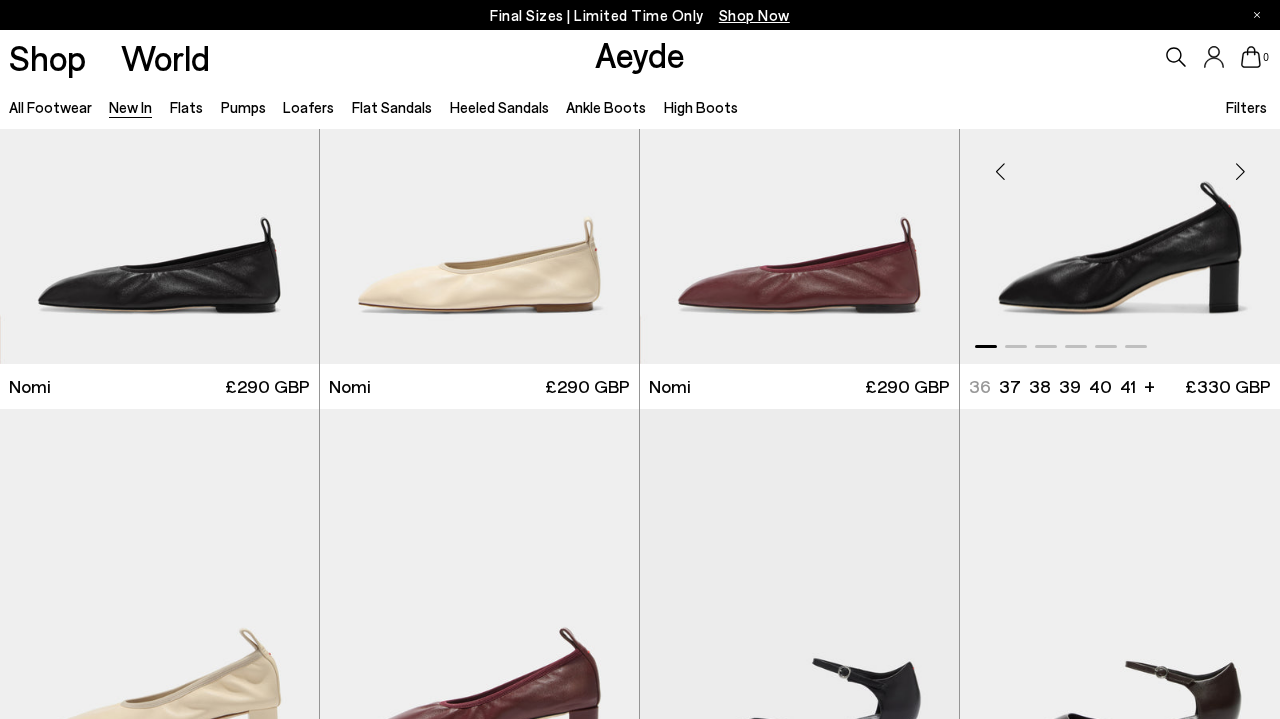 click at bounding box center (1120, 163) 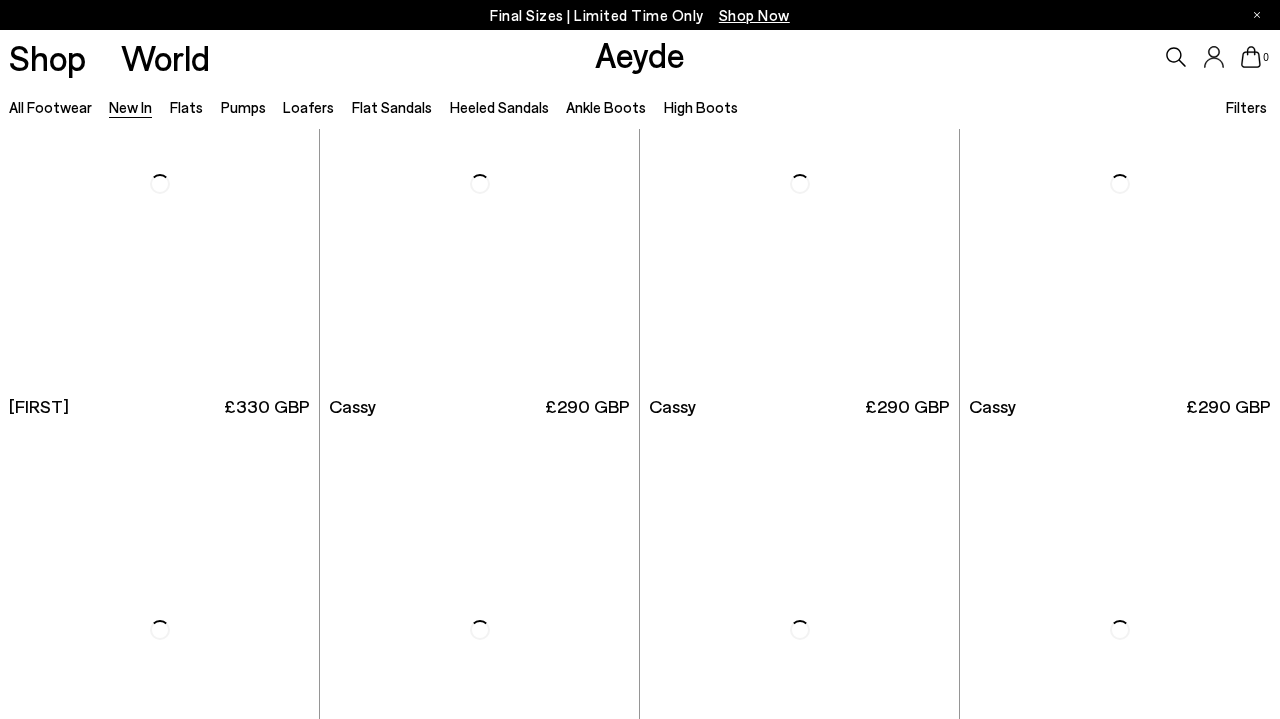 scroll, scrollTop: 5510, scrollLeft: 0, axis: vertical 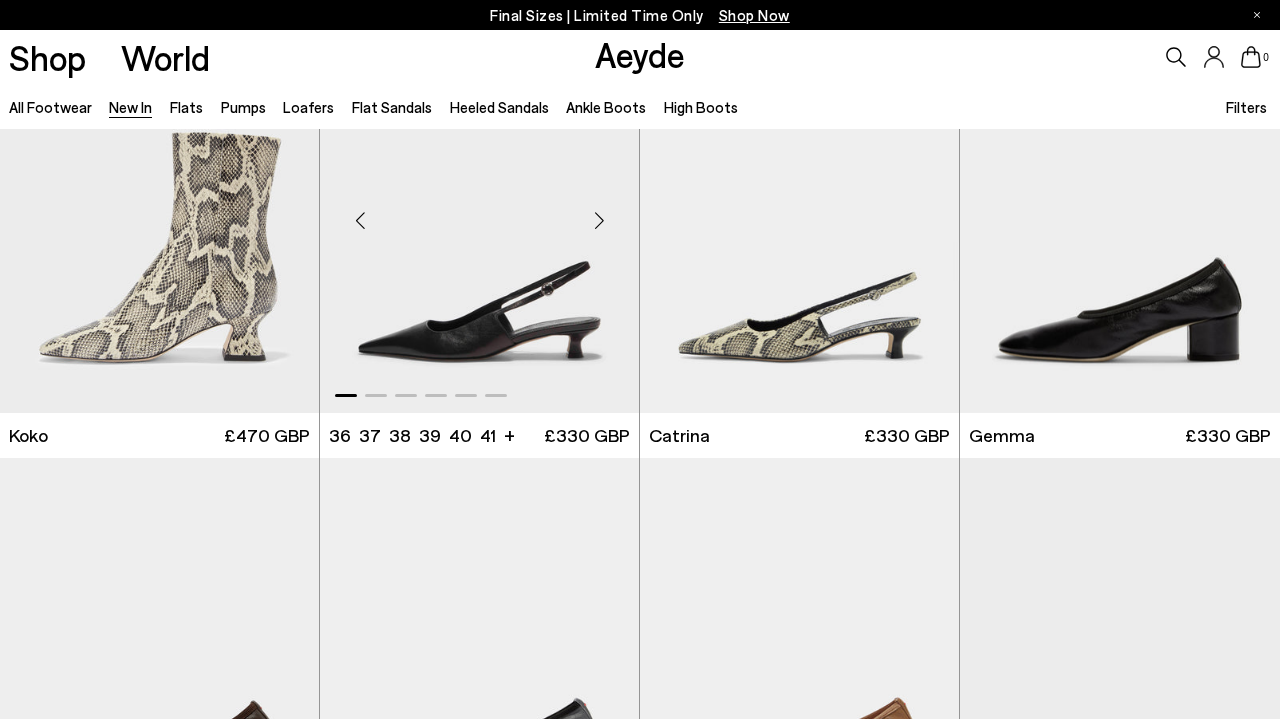 click at bounding box center (479, 212) 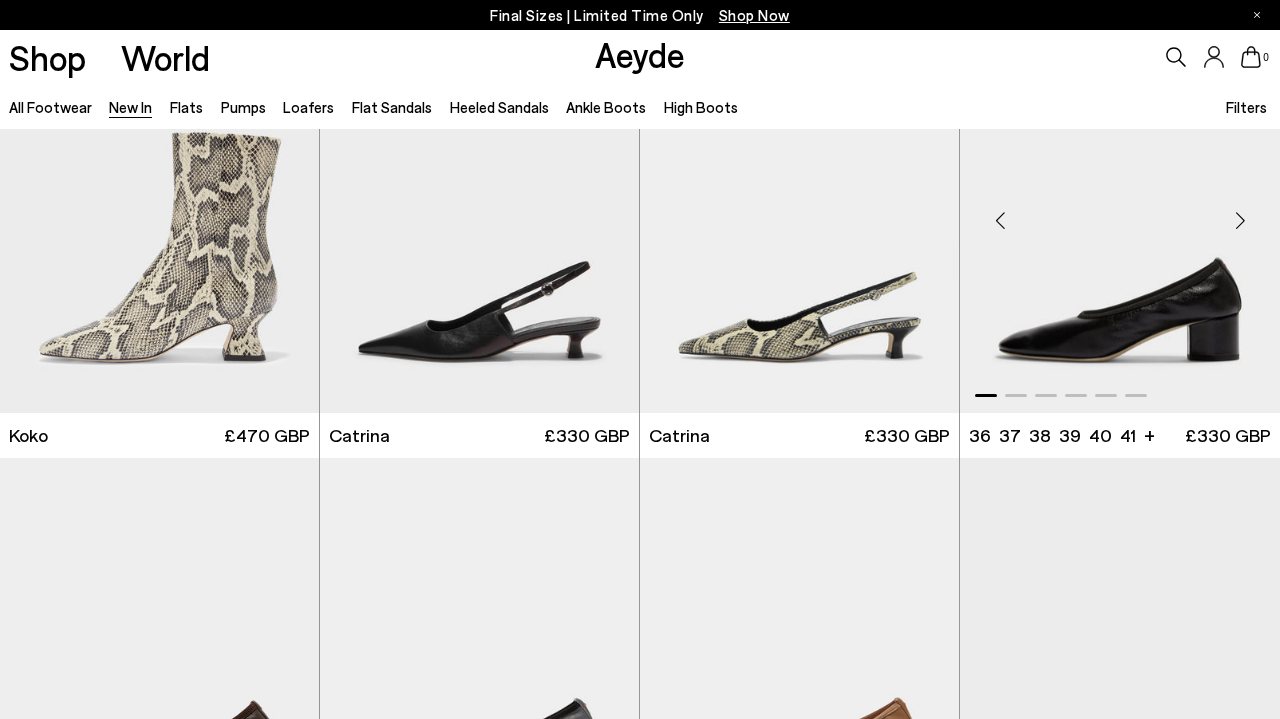 click at bounding box center (1120, 212) 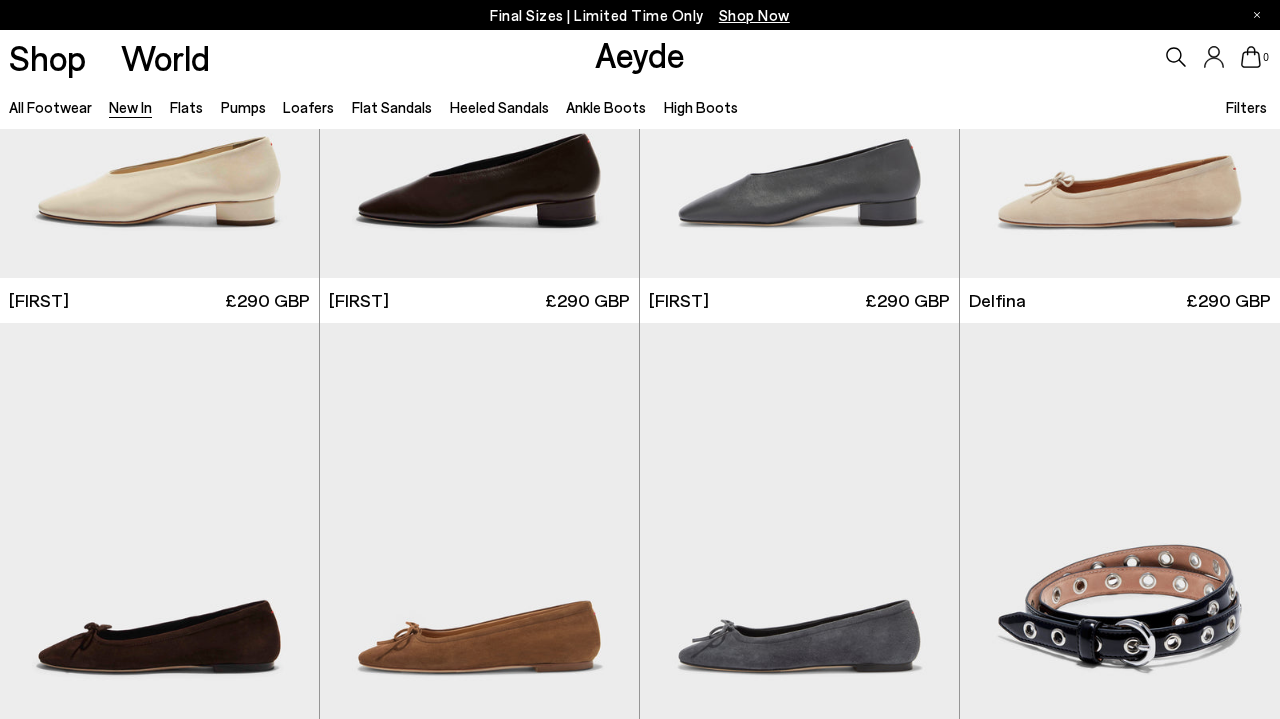 scroll, scrollTop: 8733, scrollLeft: 0, axis: vertical 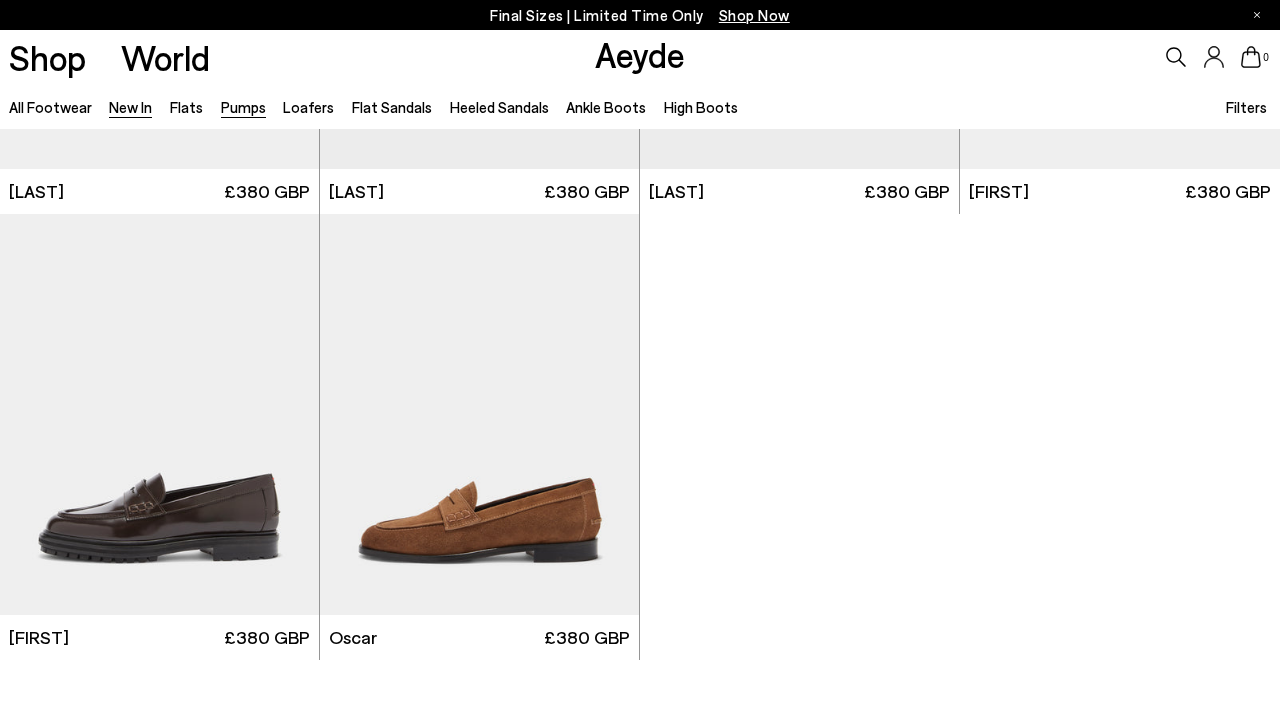 click on "Pumps" at bounding box center [243, 107] 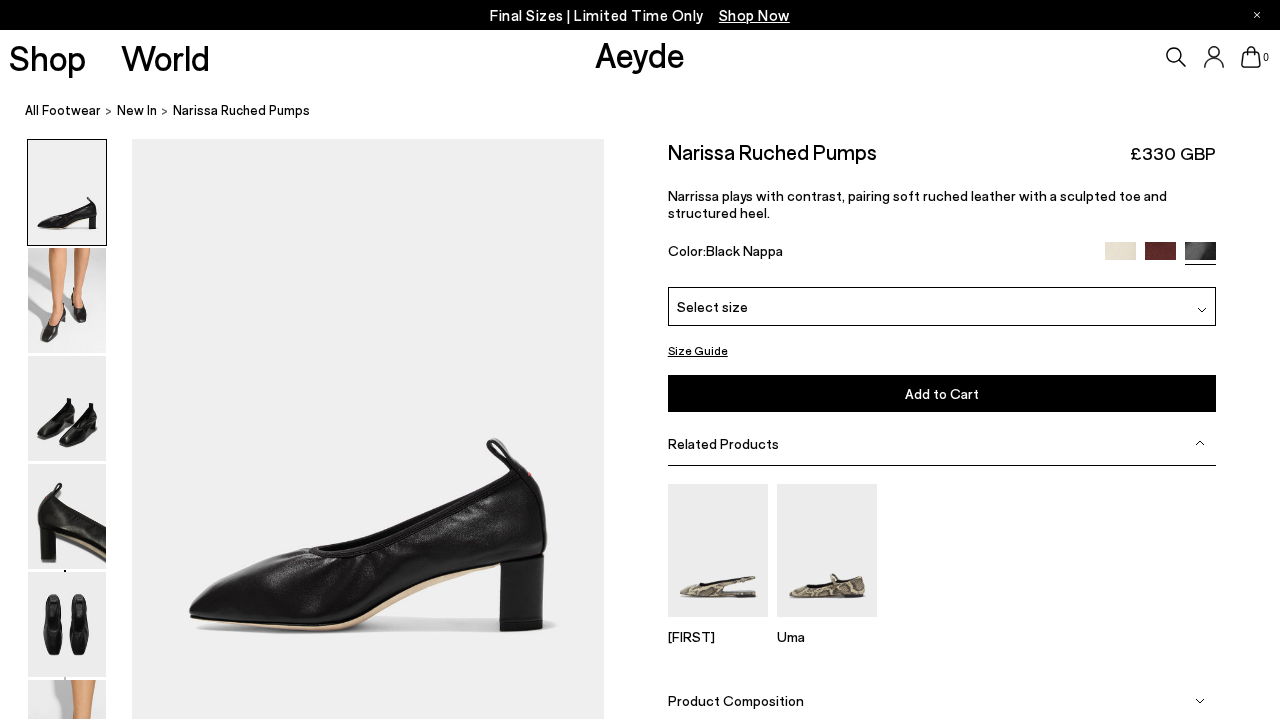 scroll, scrollTop: 0, scrollLeft: 0, axis: both 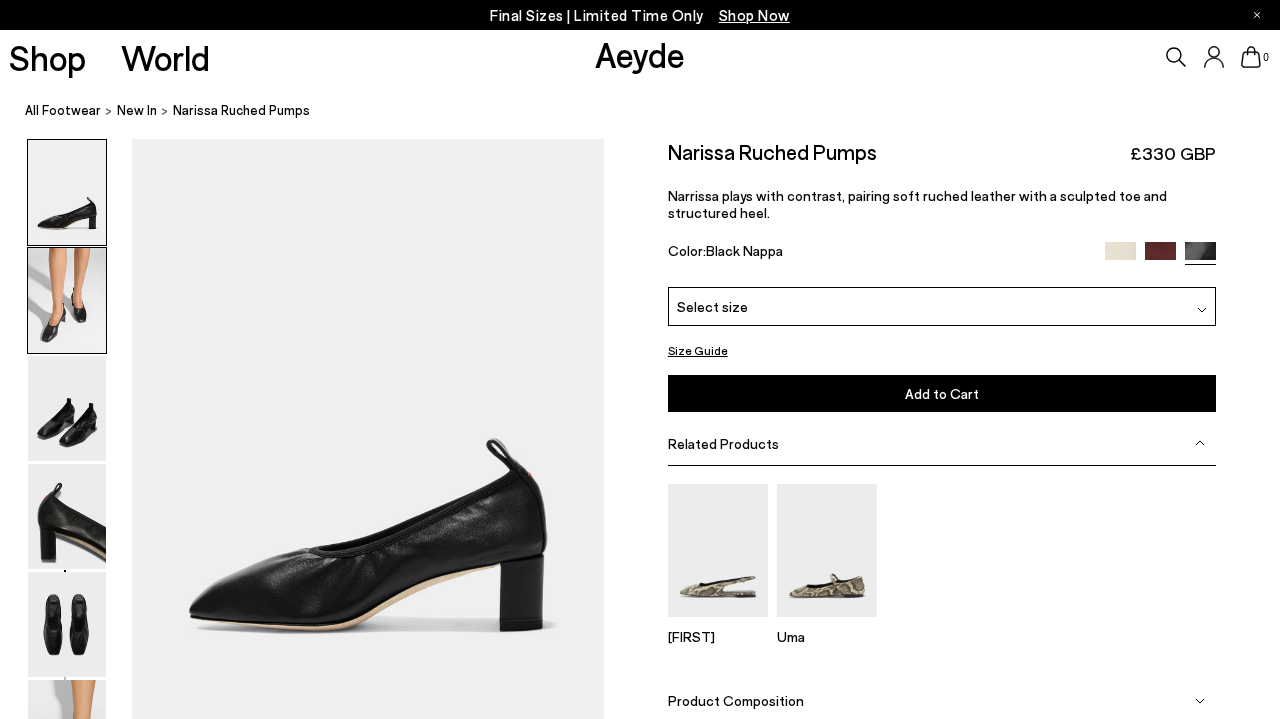 click at bounding box center (67, 300) 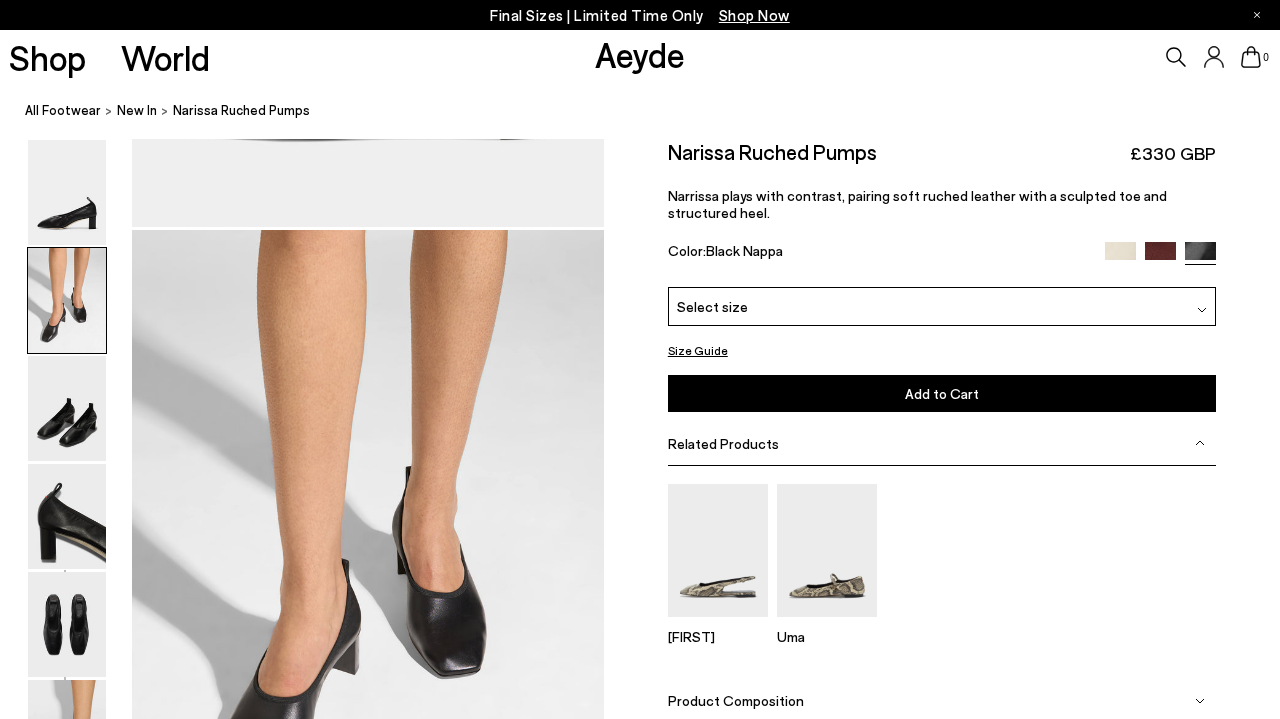 scroll, scrollTop: 584, scrollLeft: 0, axis: vertical 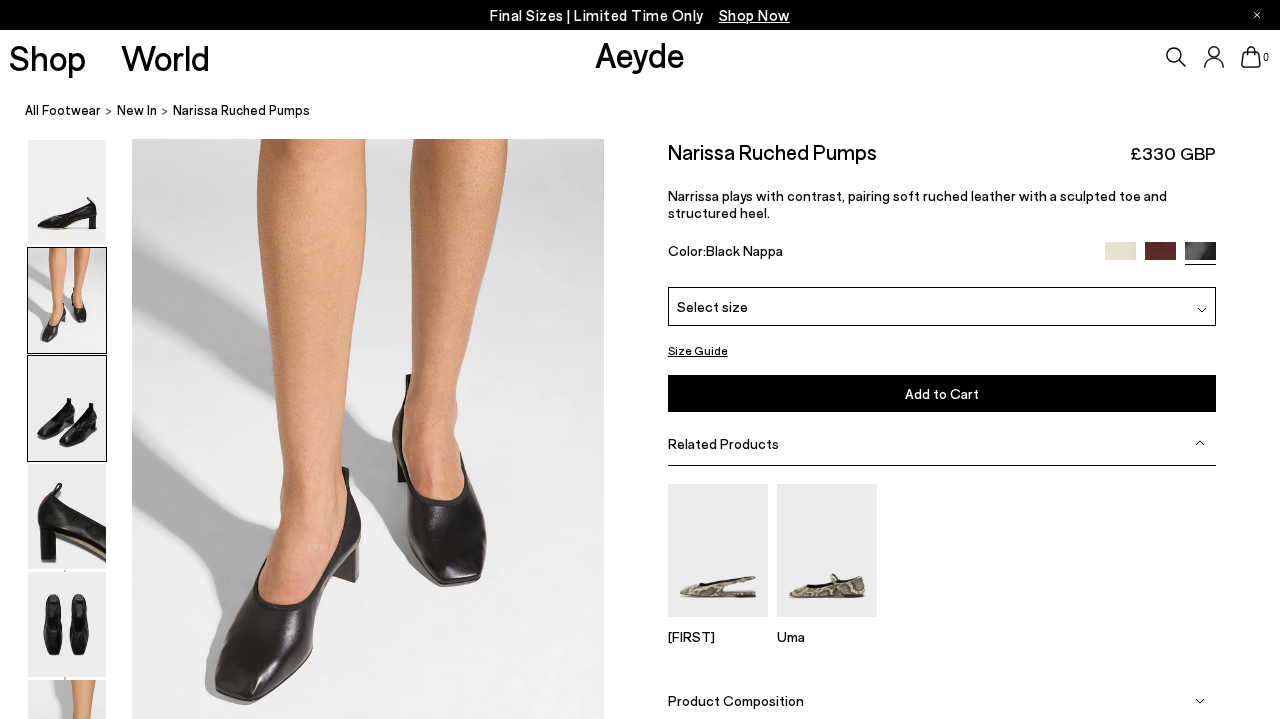 click at bounding box center (67, 408) 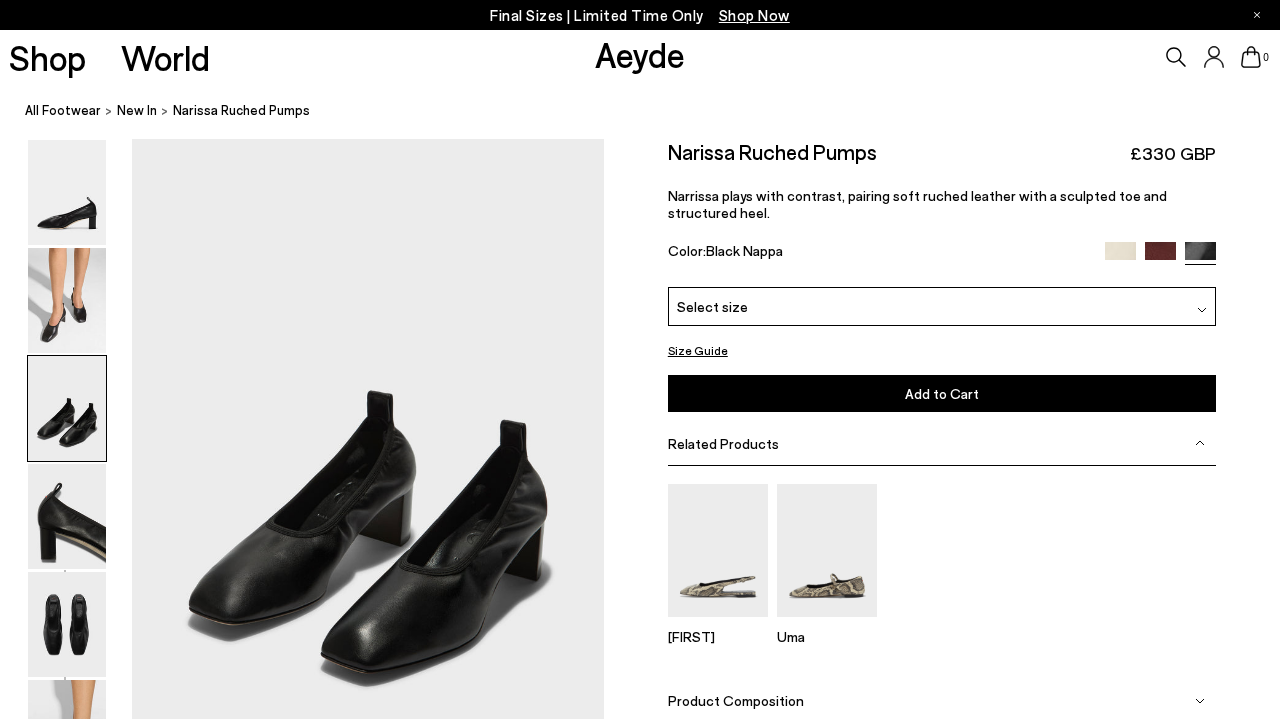 scroll, scrollTop: 1216, scrollLeft: 0, axis: vertical 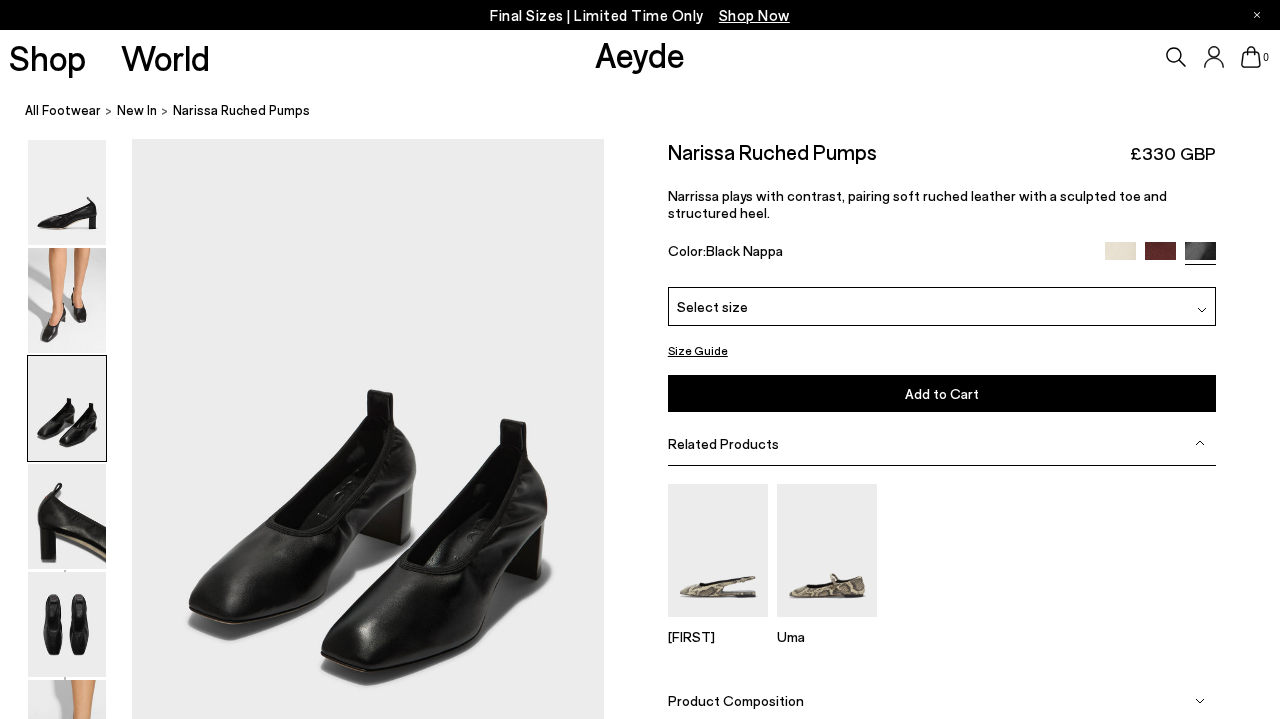 click at bounding box center [67, 408] 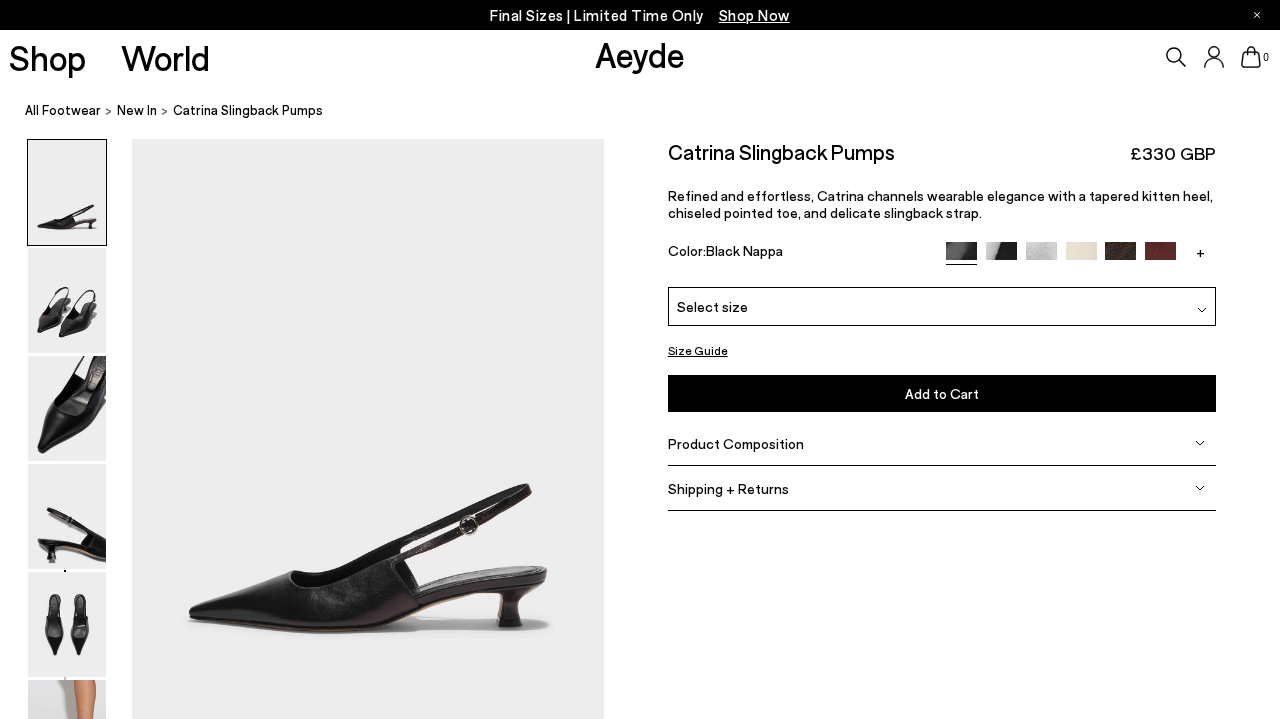 scroll, scrollTop: 0, scrollLeft: 0, axis: both 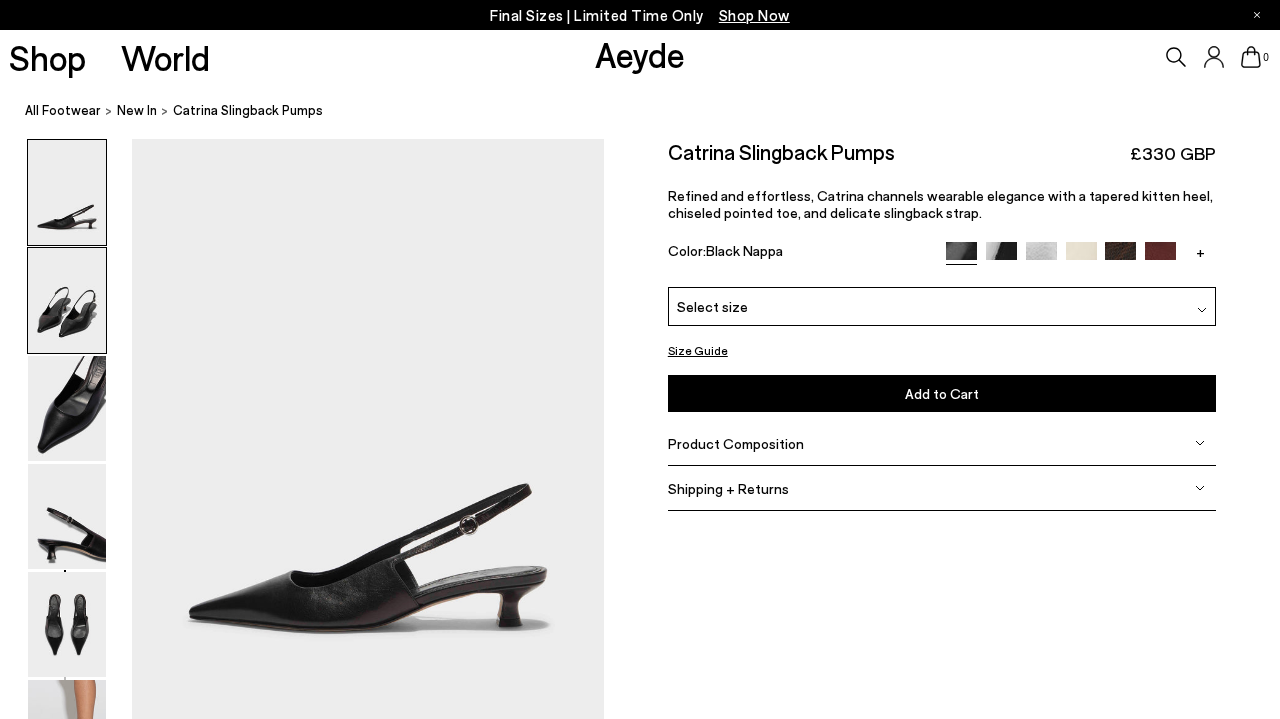 click at bounding box center (67, 300) 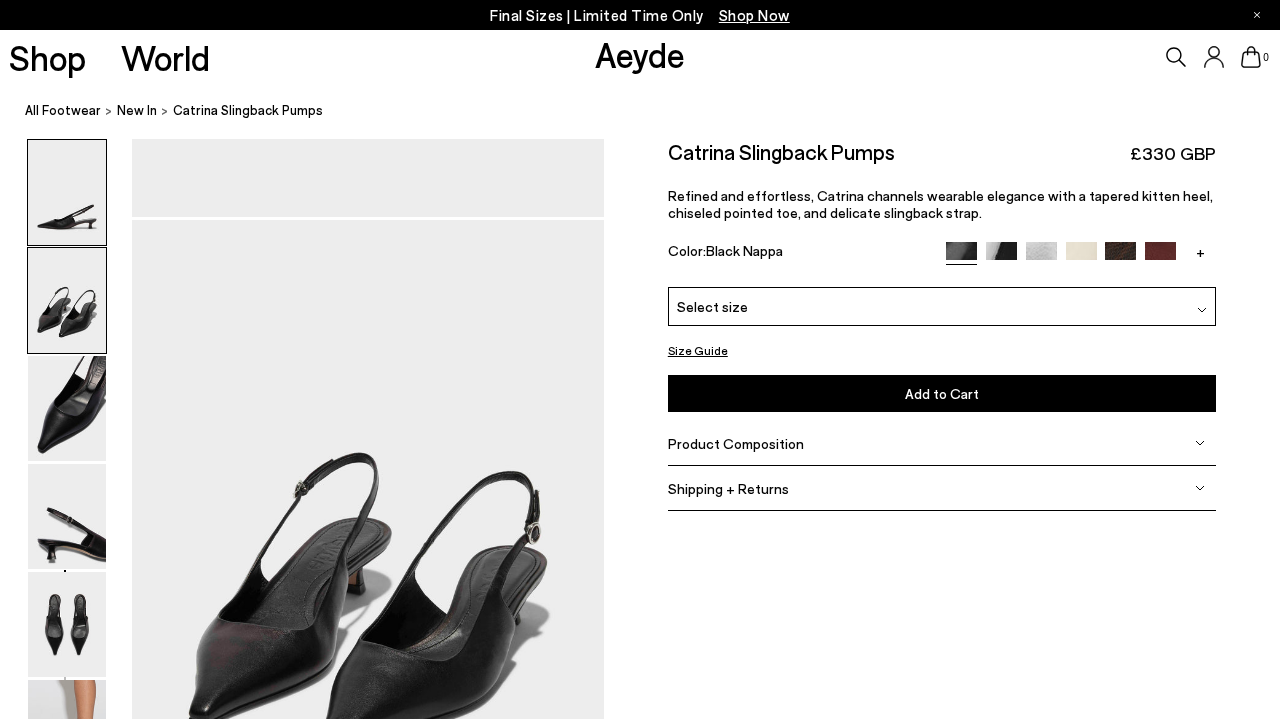 scroll, scrollTop: 584, scrollLeft: 0, axis: vertical 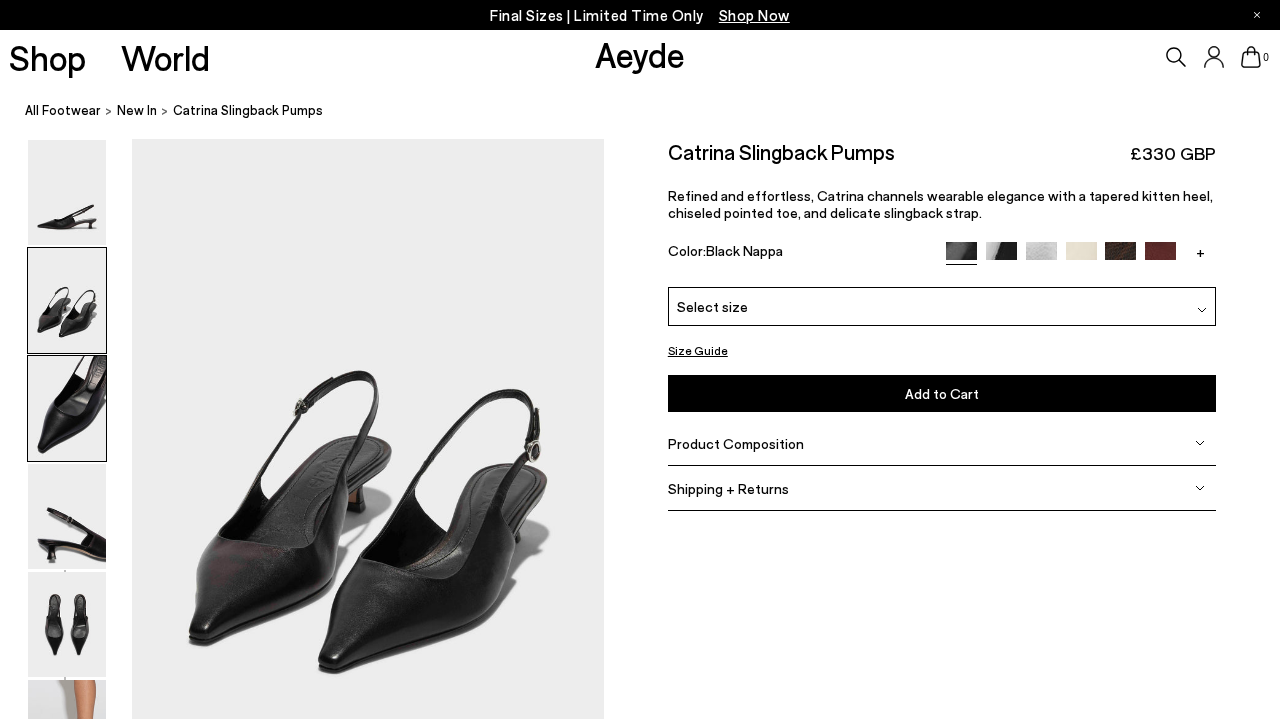 click at bounding box center (67, 408) 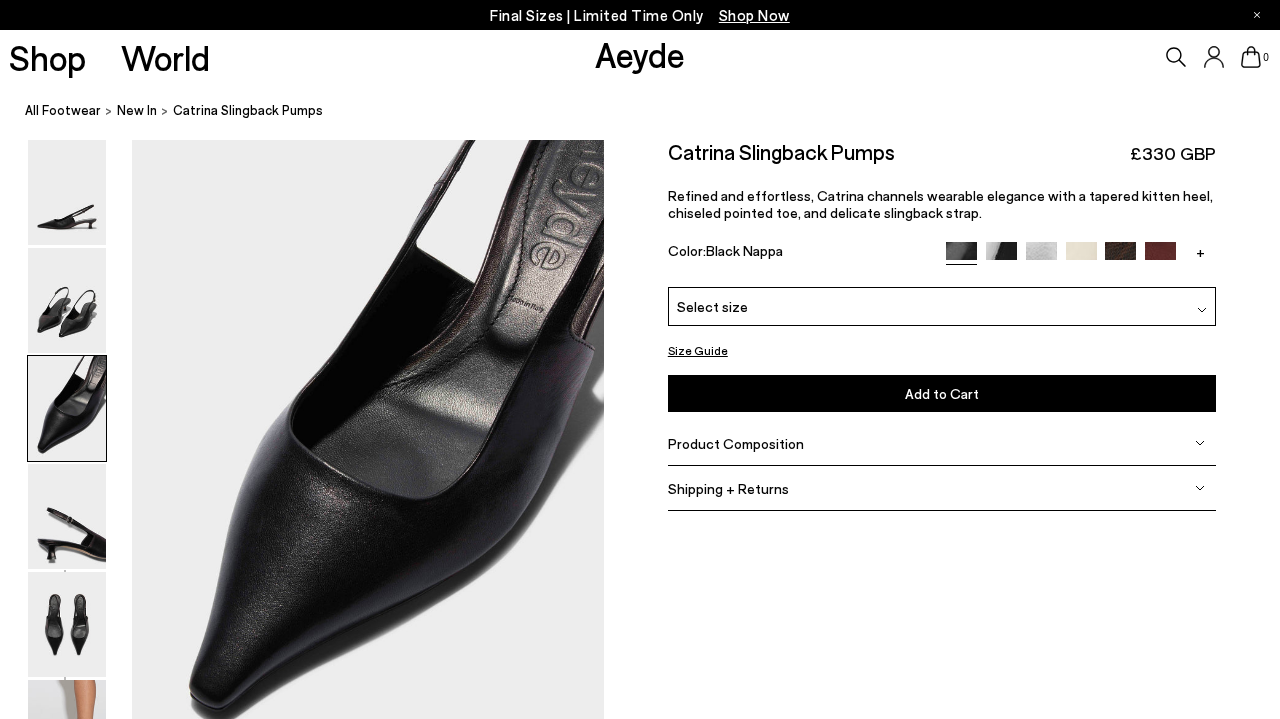 scroll, scrollTop: 1216, scrollLeft: 0, axis: vertical 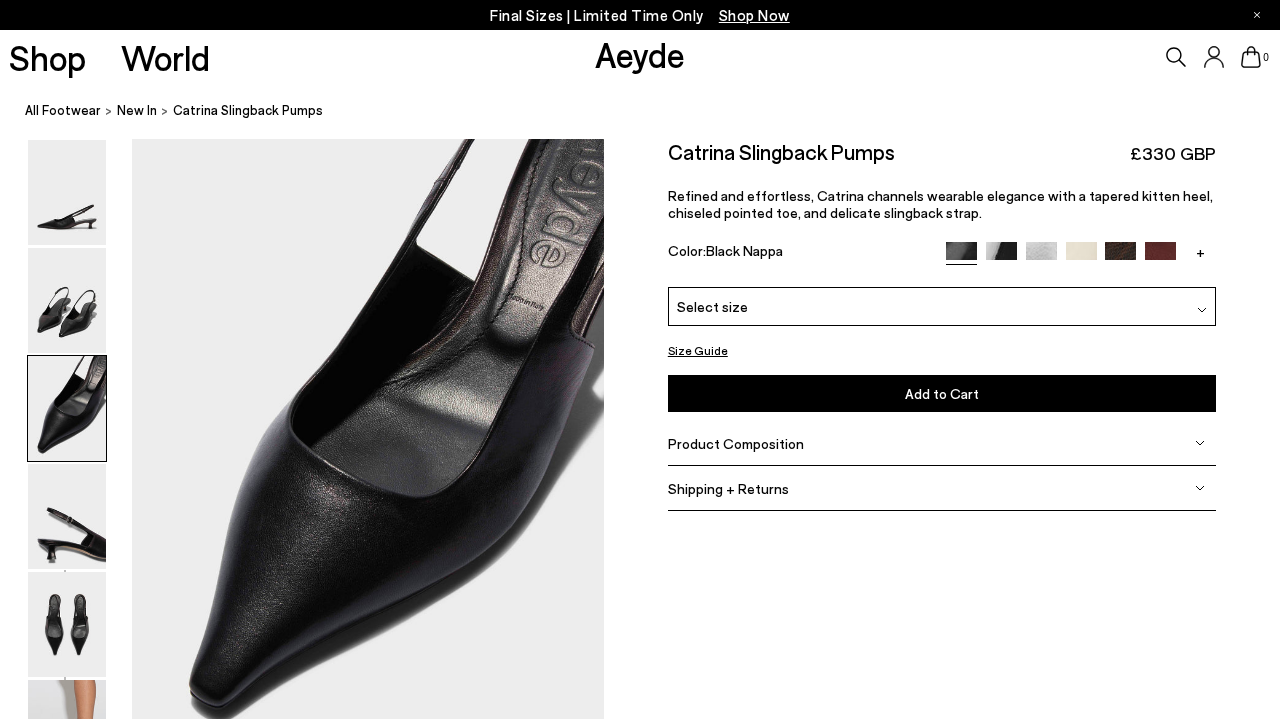 click on "Select size" at bounding box center (942, 306) 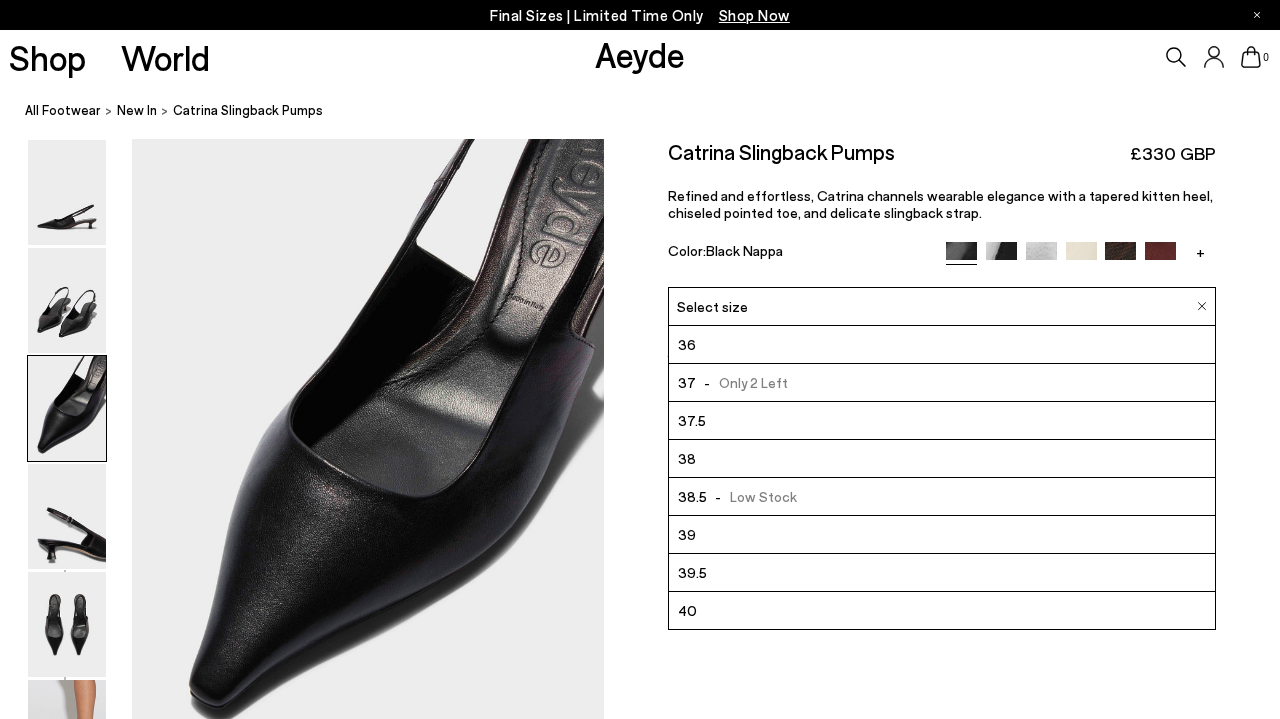 click on "37.5" at bounding box center (942, 421) 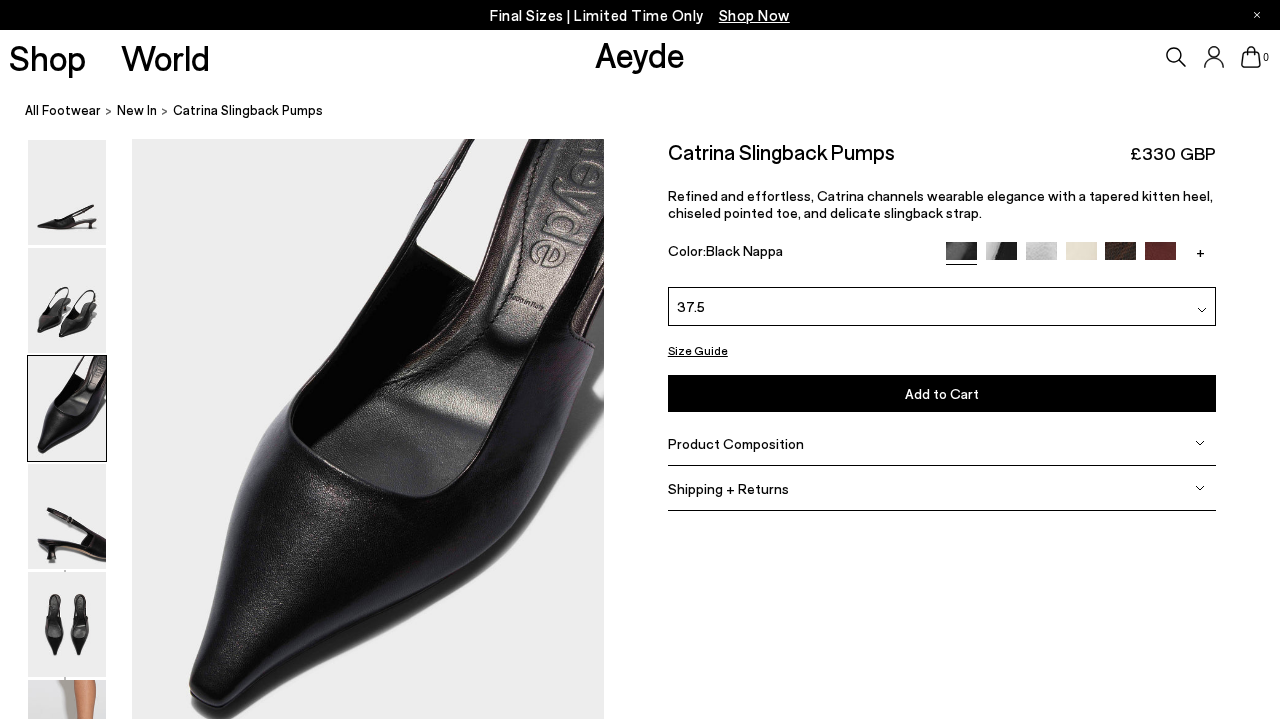 click on "Add to Cart Select a Size First" at bounding box center (942, 393) 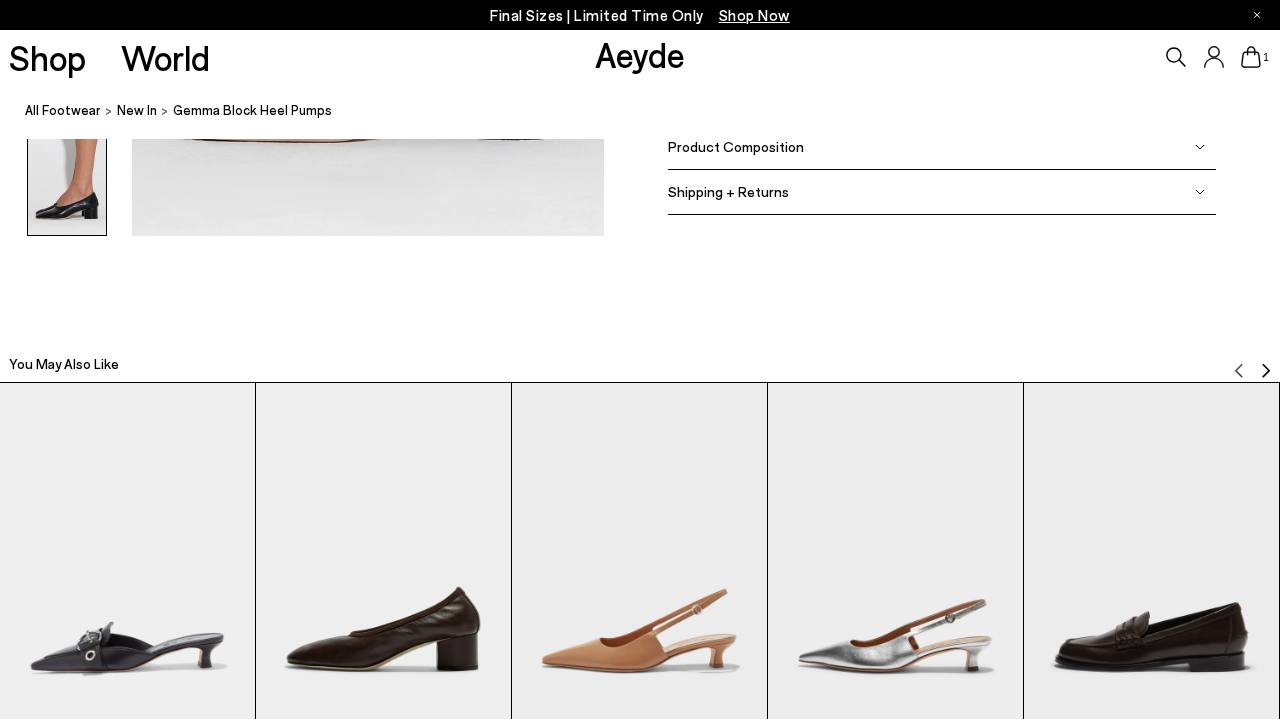 scroll, scrollTop: 3648, scrollLeft: 0, axis: vertical 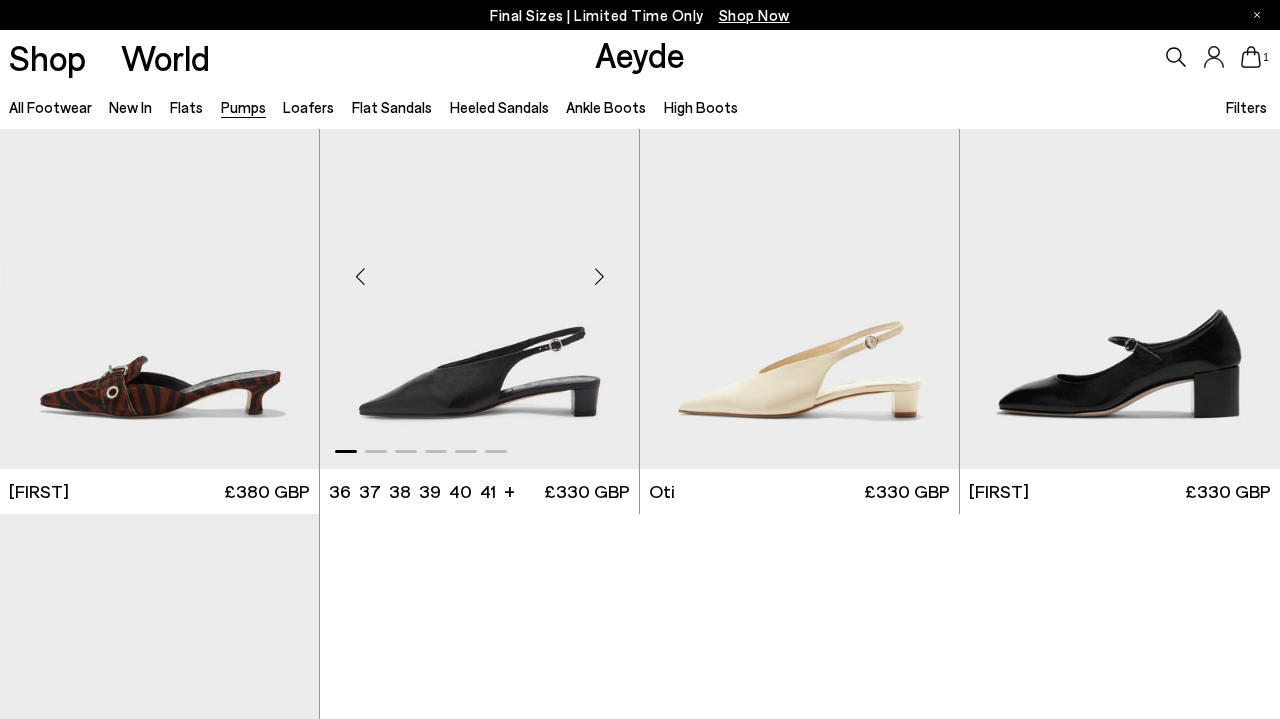 click at bounding box center [479, 268] 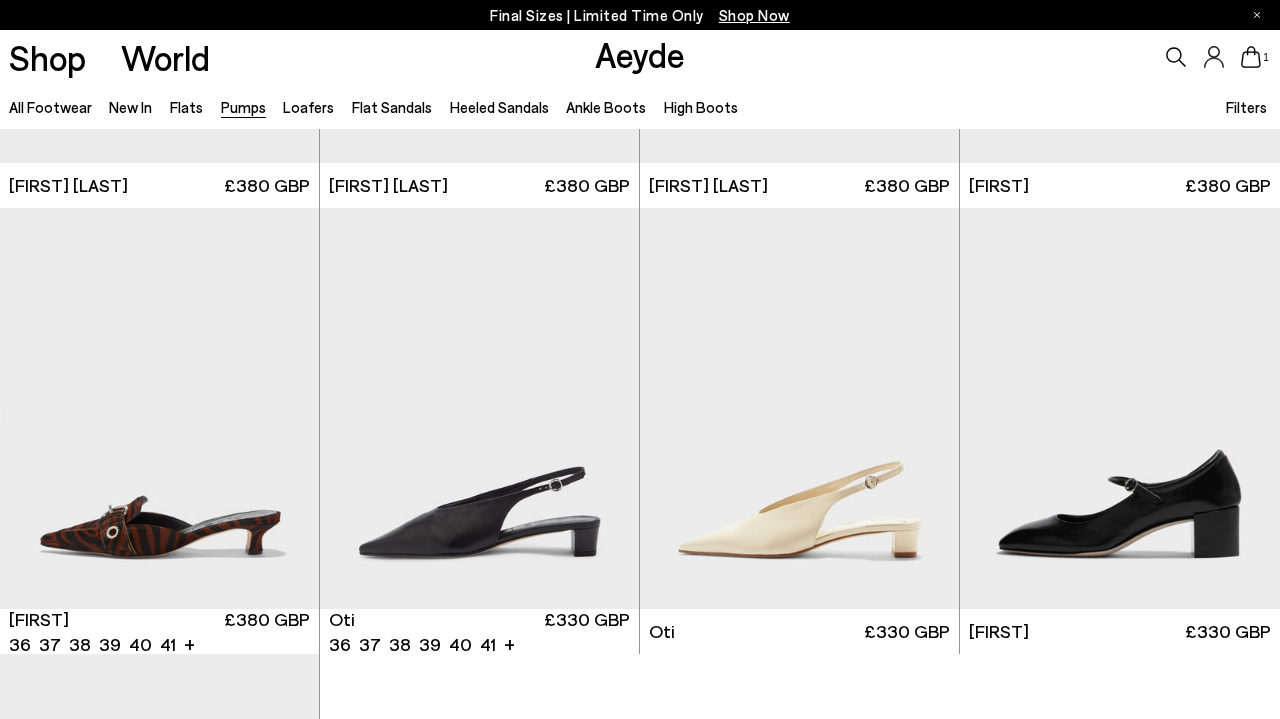scroll, scrollTop: 7060, scrollLeft: 0, axis: vertical 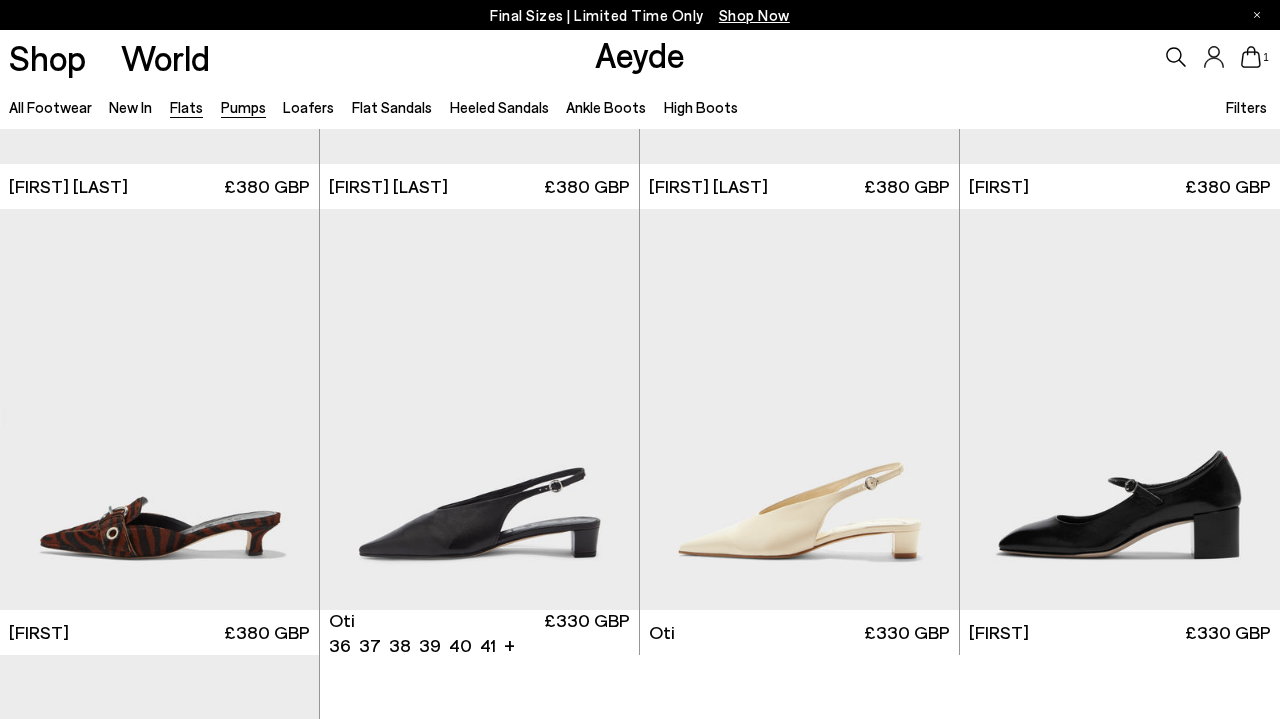 click on "Flats" at bounding box center [186, 107] 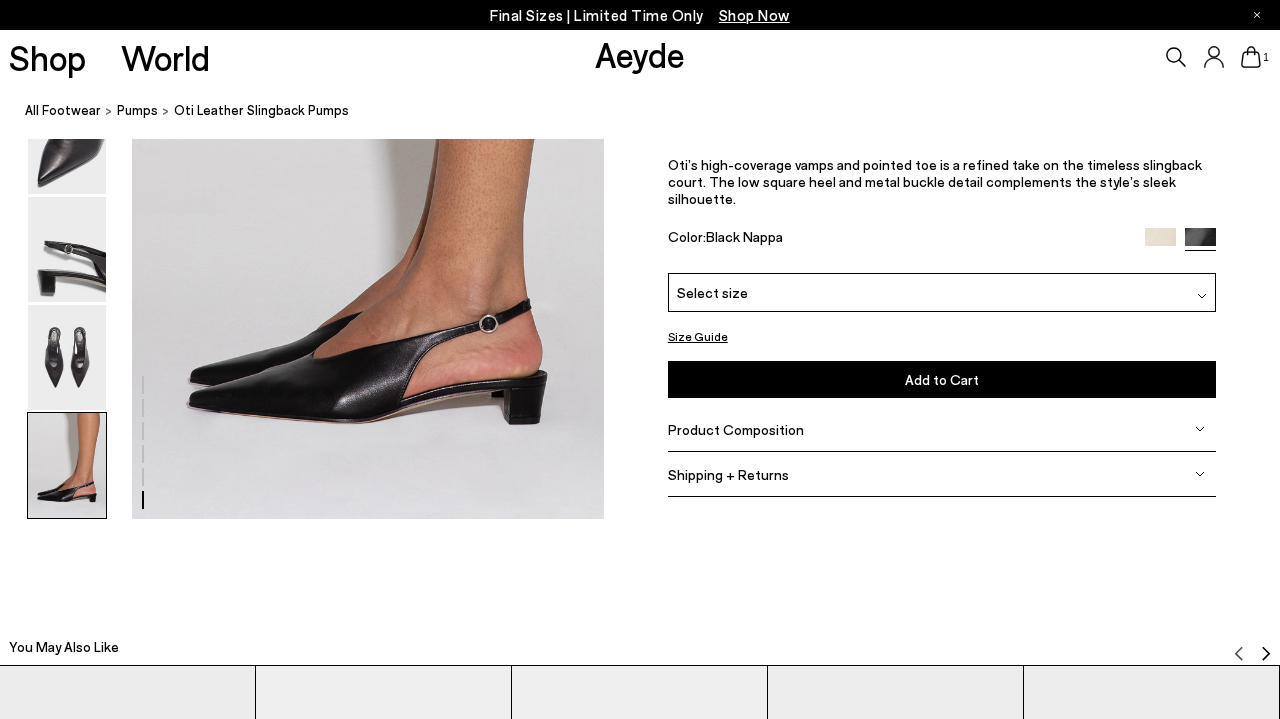 scroll, scrollTop: 3362, scrollLeft: 0, axis: vertical 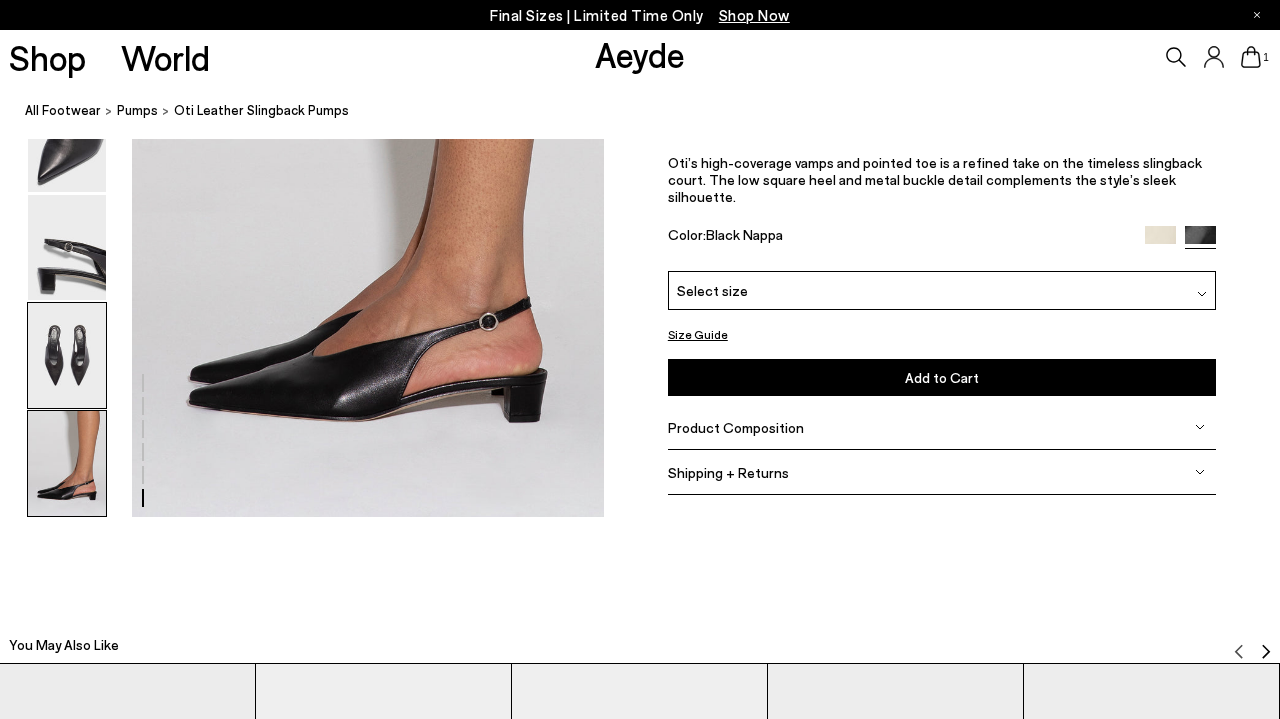 click at bounding box center (67, 355) 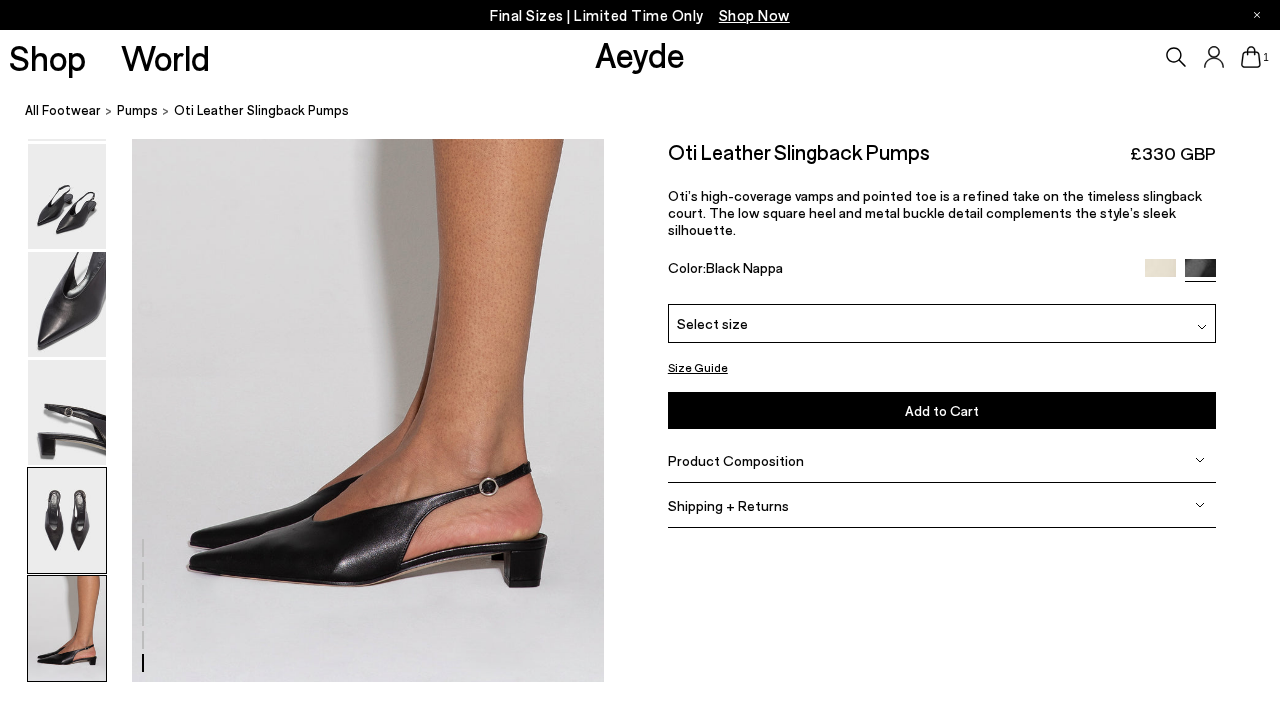 scroll, scrollTop: 3237, scrollLeft: 0, axis: vertical 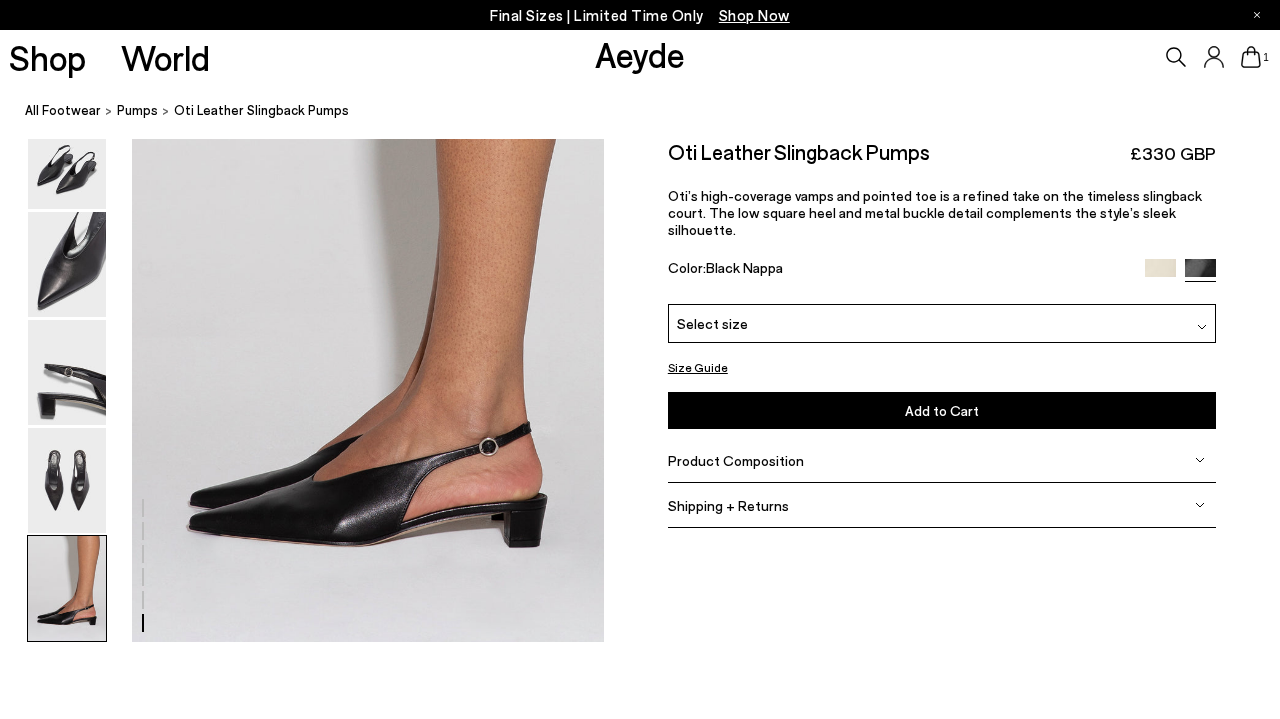 click at bounding box center (67, 588) 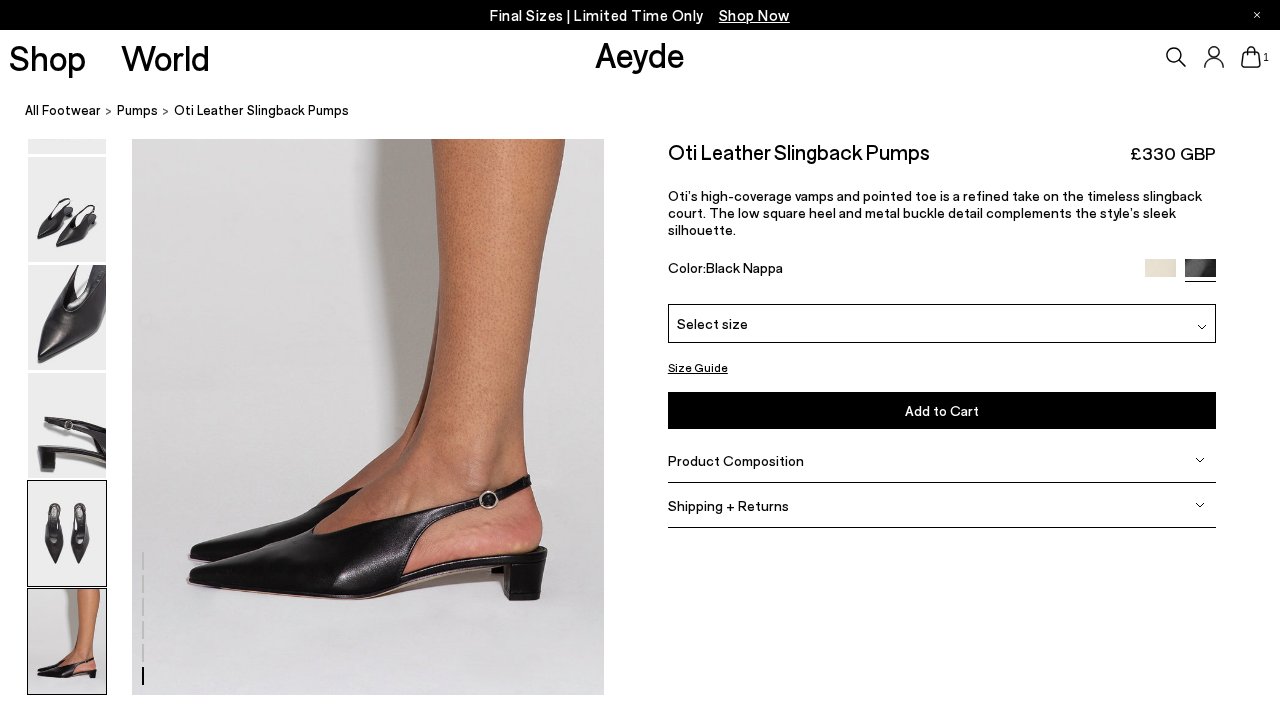 scroll, scrollTop: 3188, scrollLeft: 0, axis: vertical 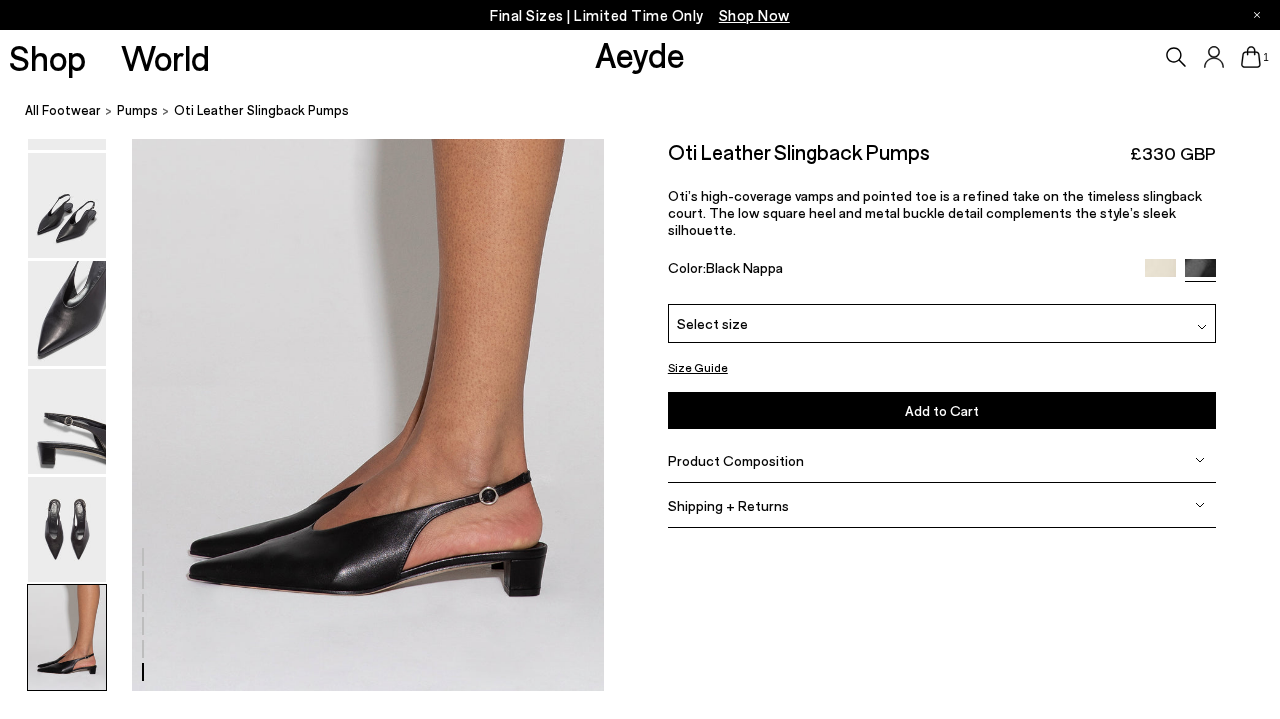 click on "Select size" at bounding box center (942, 323) 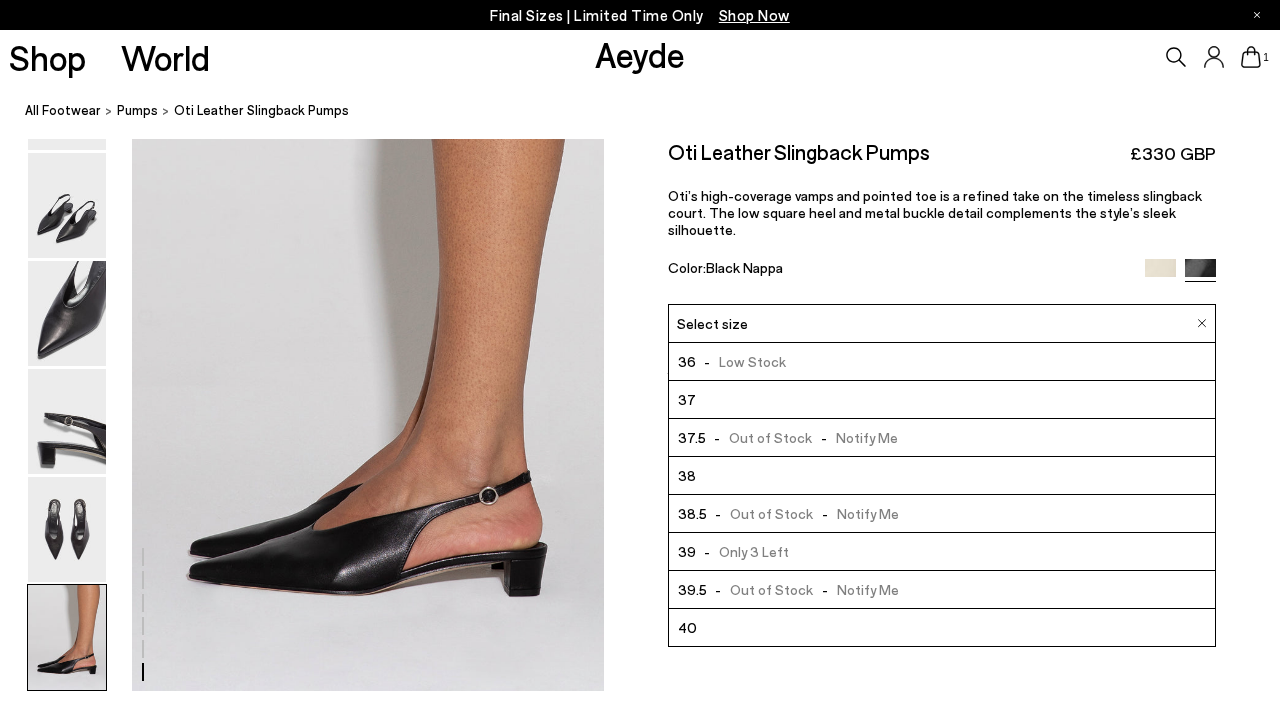 click on "Size Guide
Shoes
Belt
Our shoes come in European sizing. The easiest way to measure your foot is to stand on a sheet of paper, border your foot with a pen and measure the length between your heel and your longest toe. Please reference our size guide below:
EU
UK US ** **" at bounding box center [942, 344] 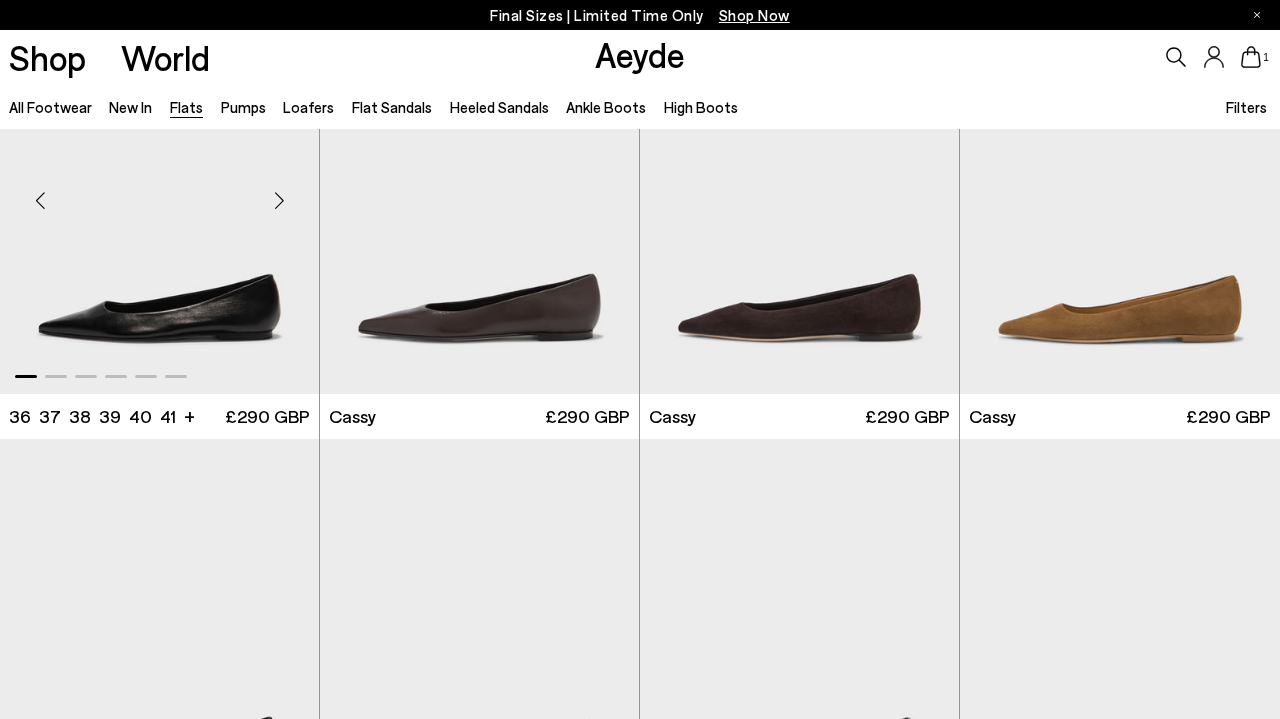 scroll, scrollTop: 145, scrollLeft: 0, axis: vertical 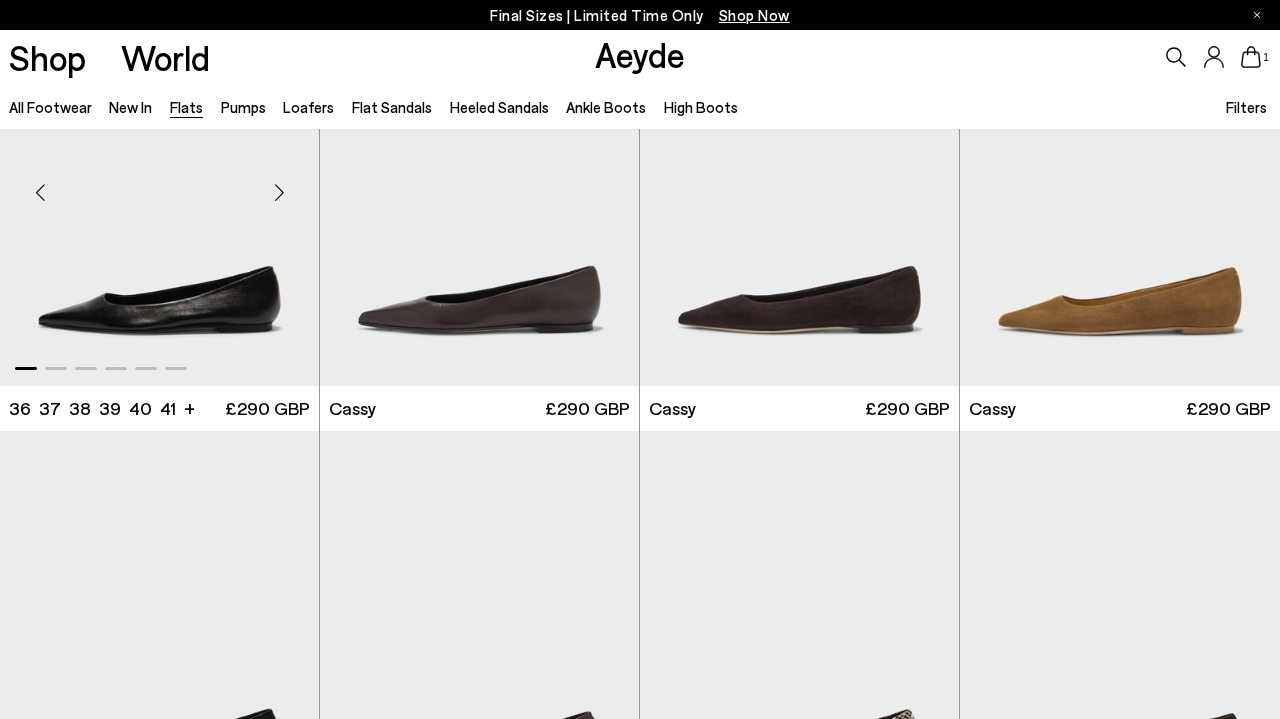 click at bounding box center (159, 184) 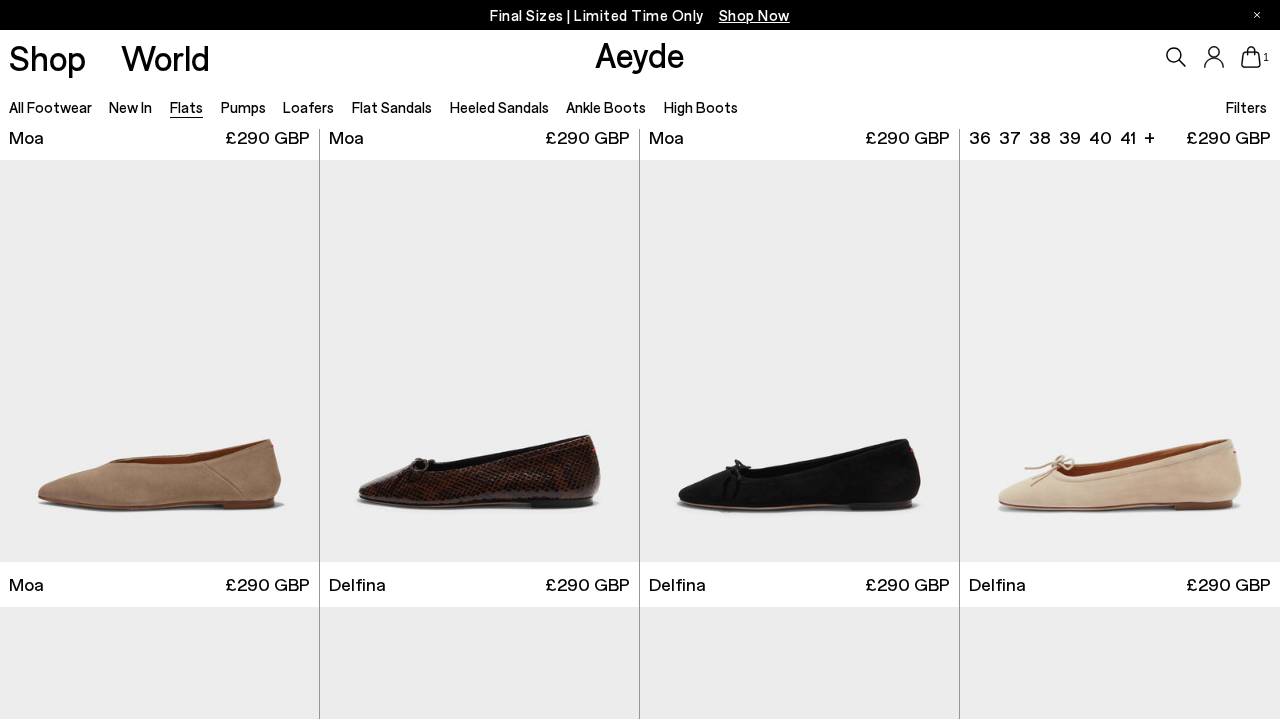 scroll, scrollTop: 2202, scrollLeft: 1, axis: both 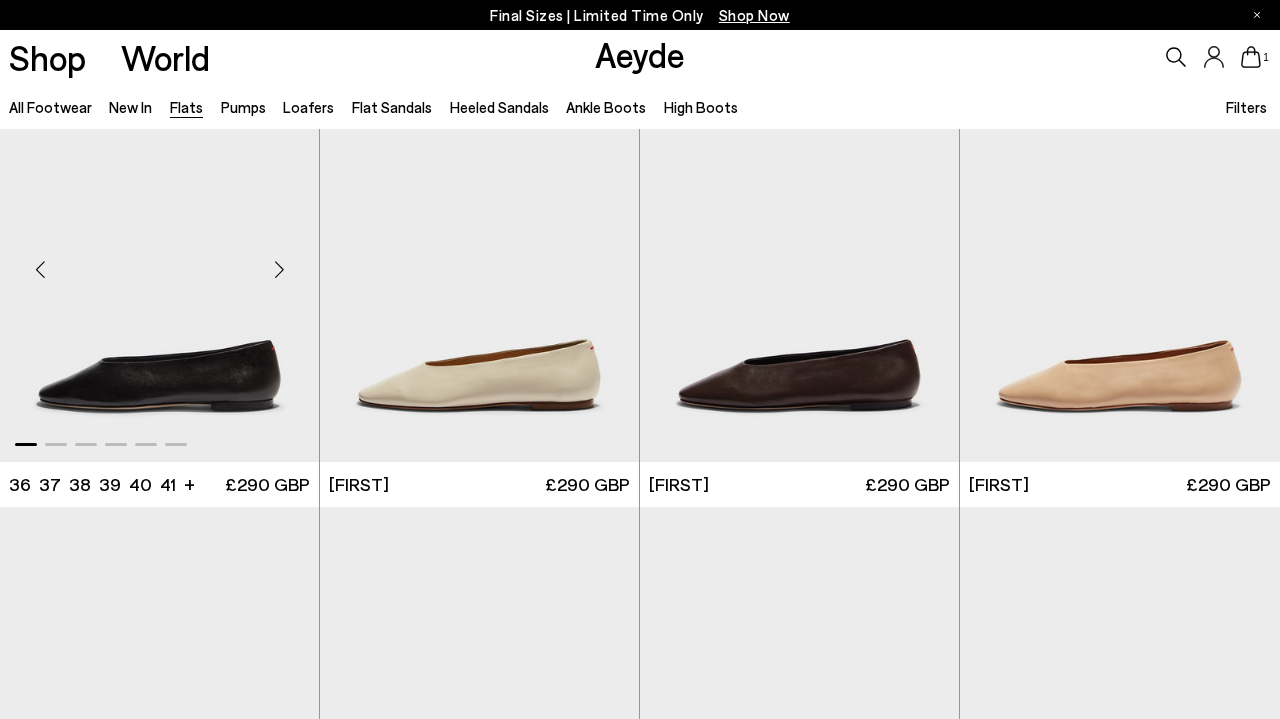 click at bounding box center (159, 261) 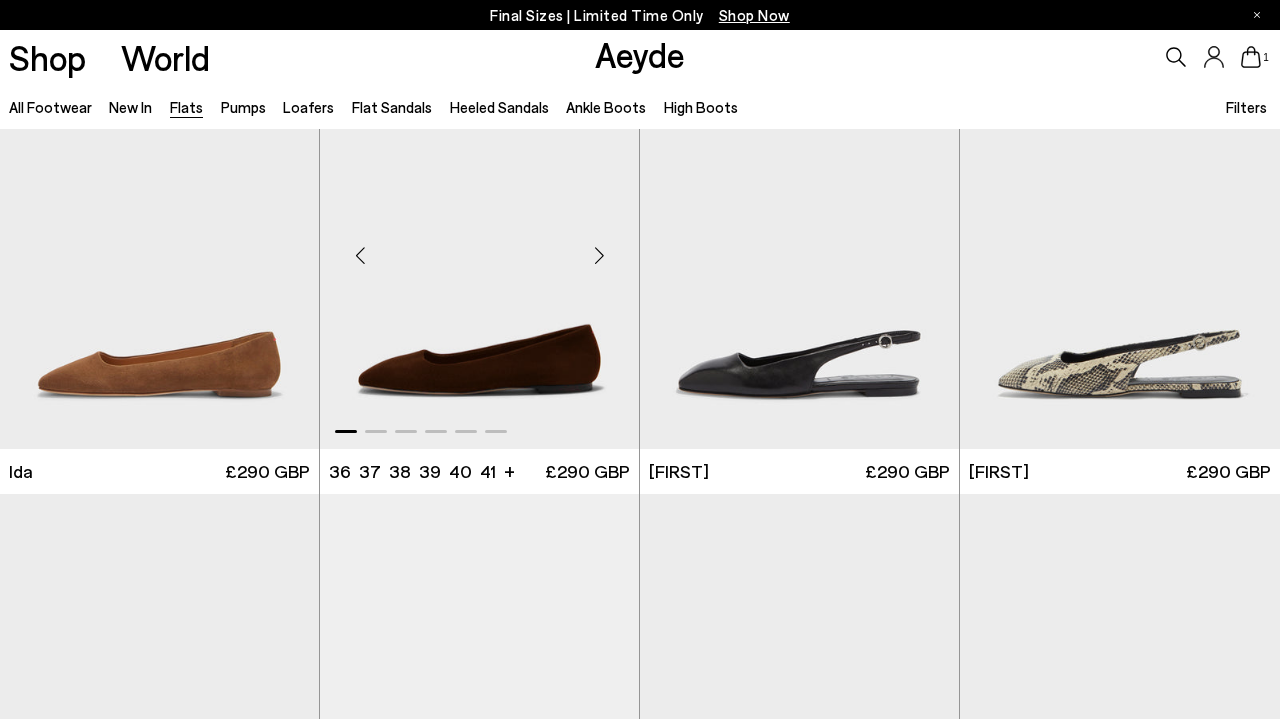 scroll, scrollTop: 5889, scrollLeft: 0, axis: vertical 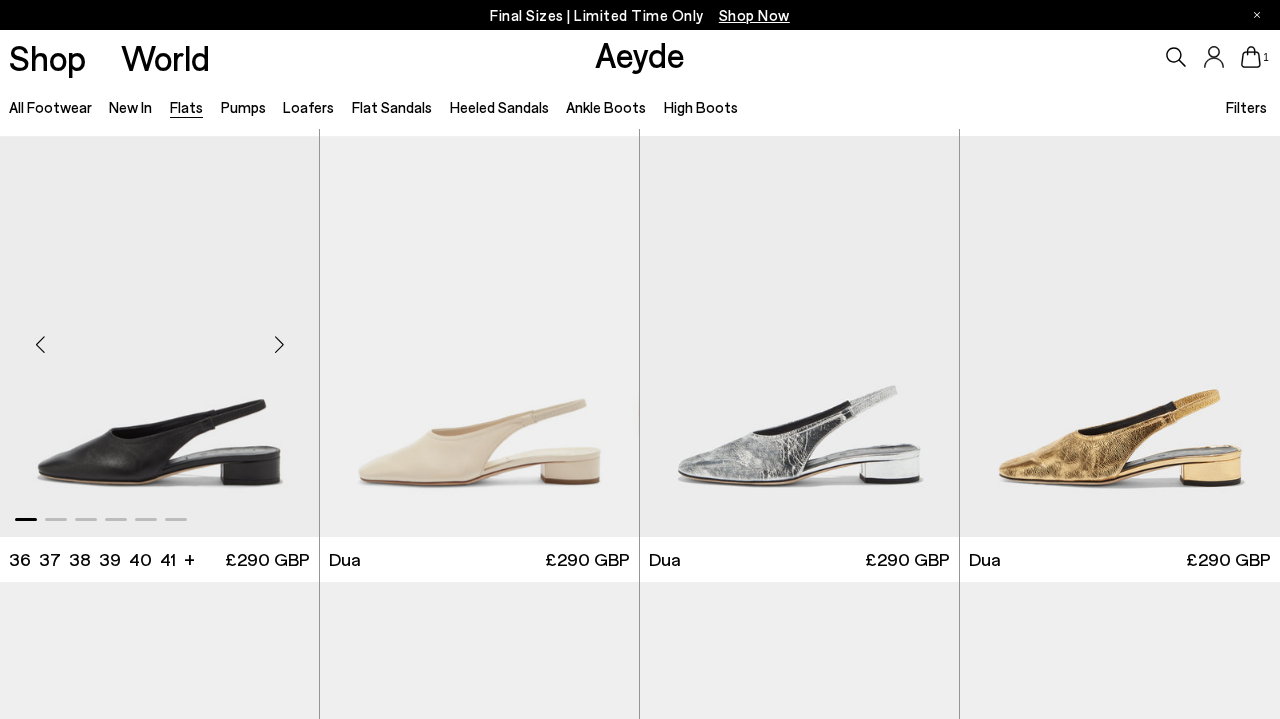 click at bounding box center [159, 336] 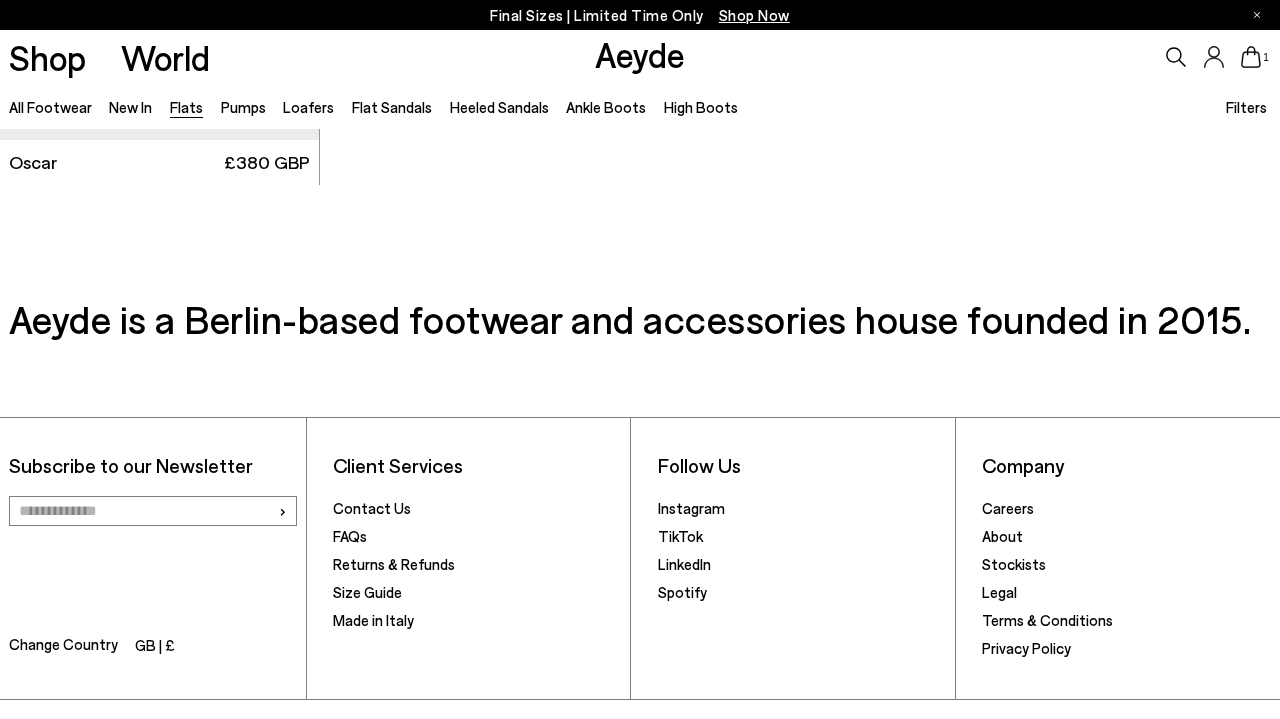 scroll, scrollTop: 9764, scrollLeft: 0, axis: vertical 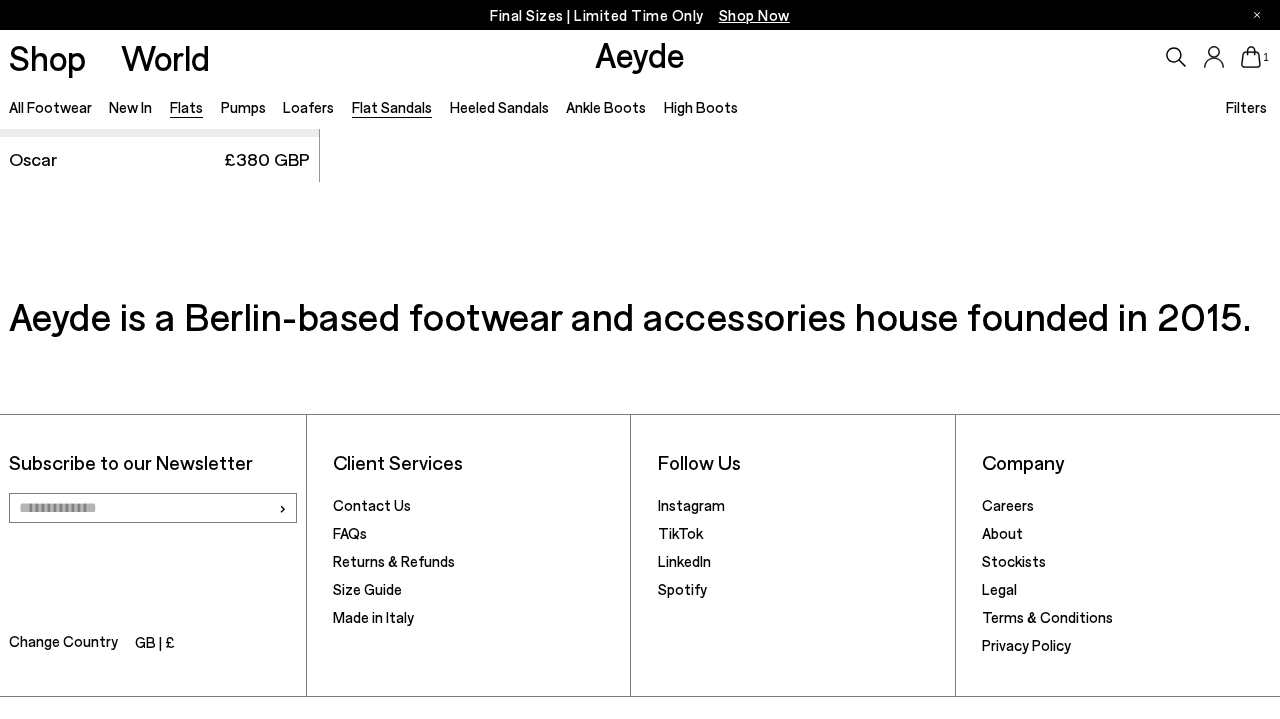 click on "Flat Sandals" at bounding box center (392, 107) 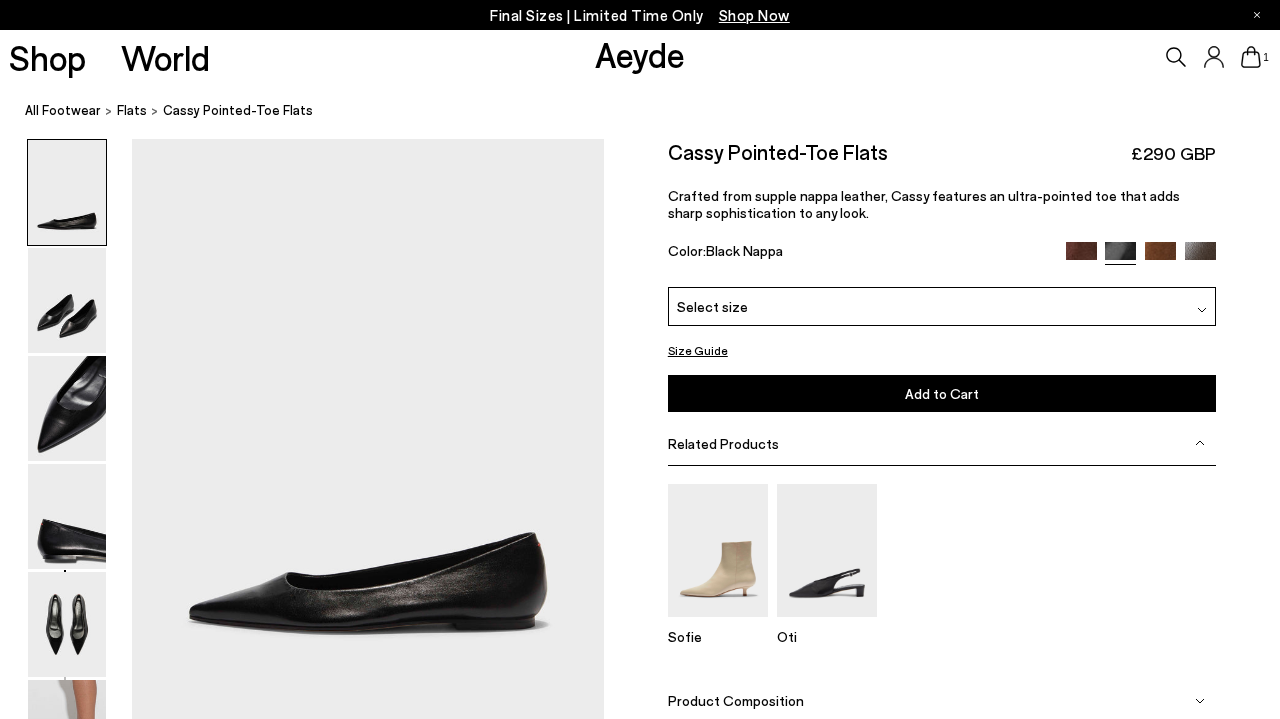 scroll, scrollTop: 6, scrollLeft: 0, axis: vertical 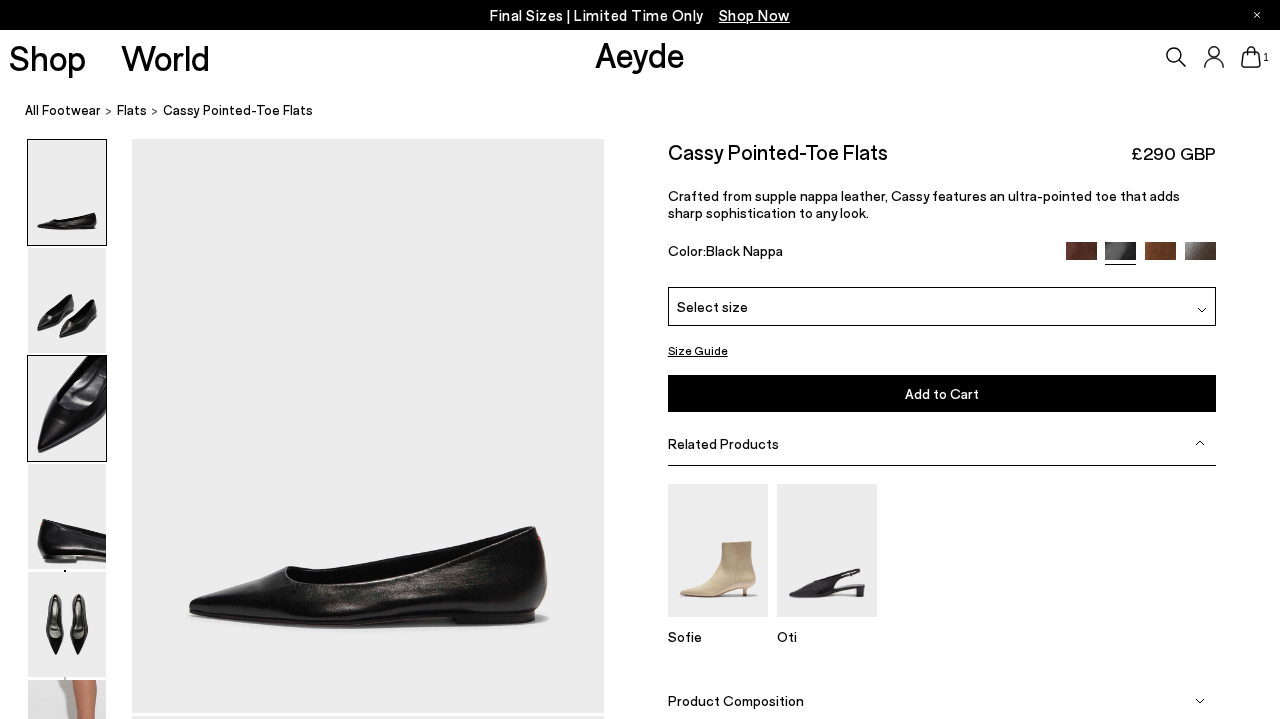 click at bounding box center [67, 408] 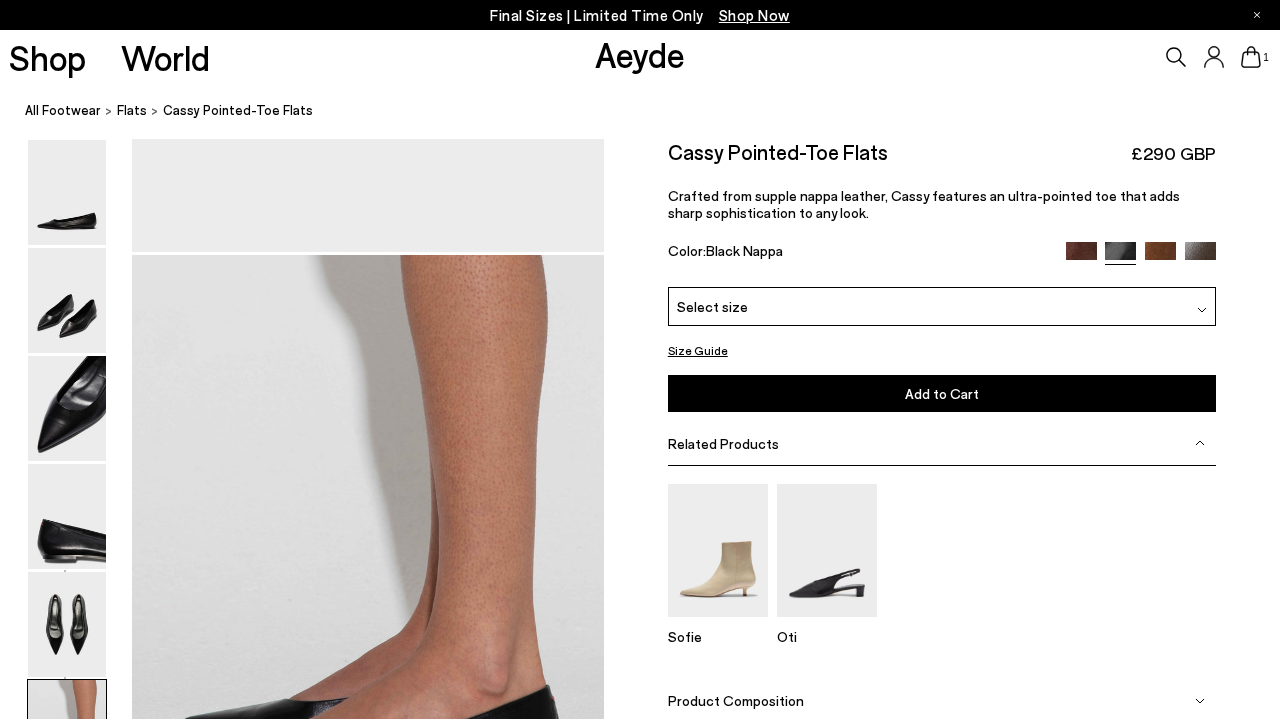 scroll, scrollTop: 2981, scrollLeft: 0, axis: vertical 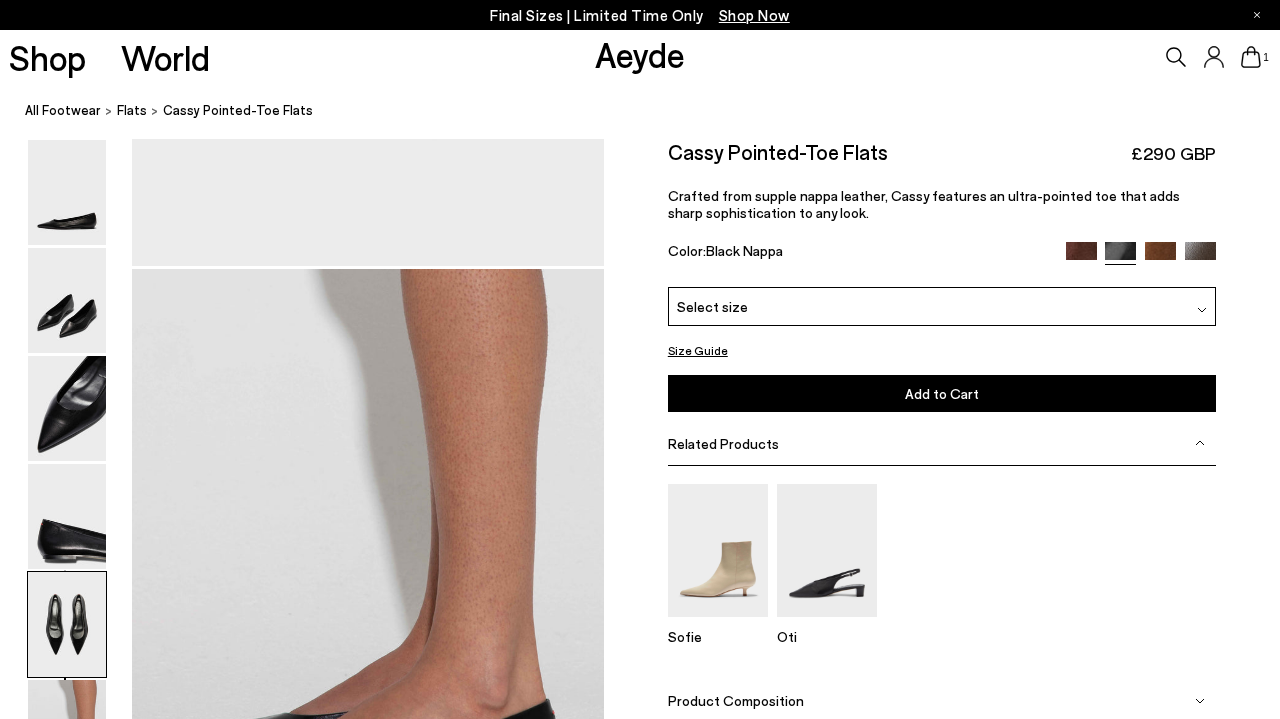 click on "Select size" at bounding box center (942, 306) 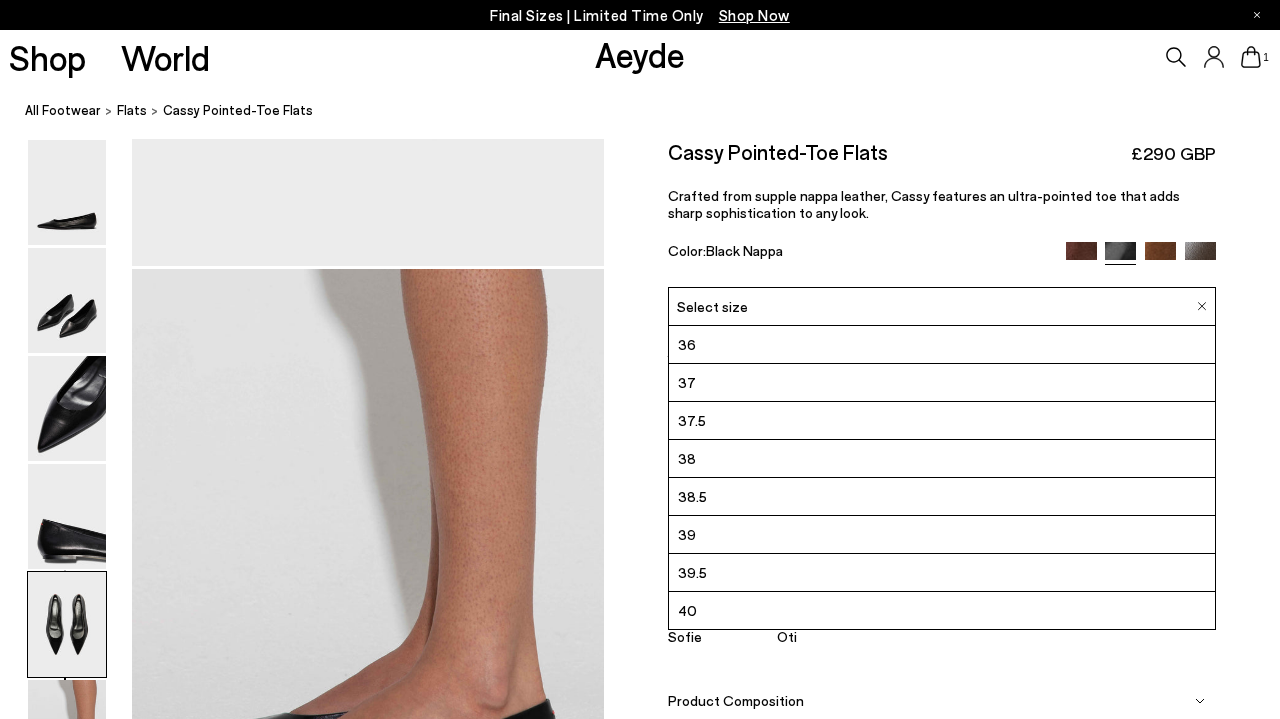 click on "37.5" at bounding box center [942, 421] 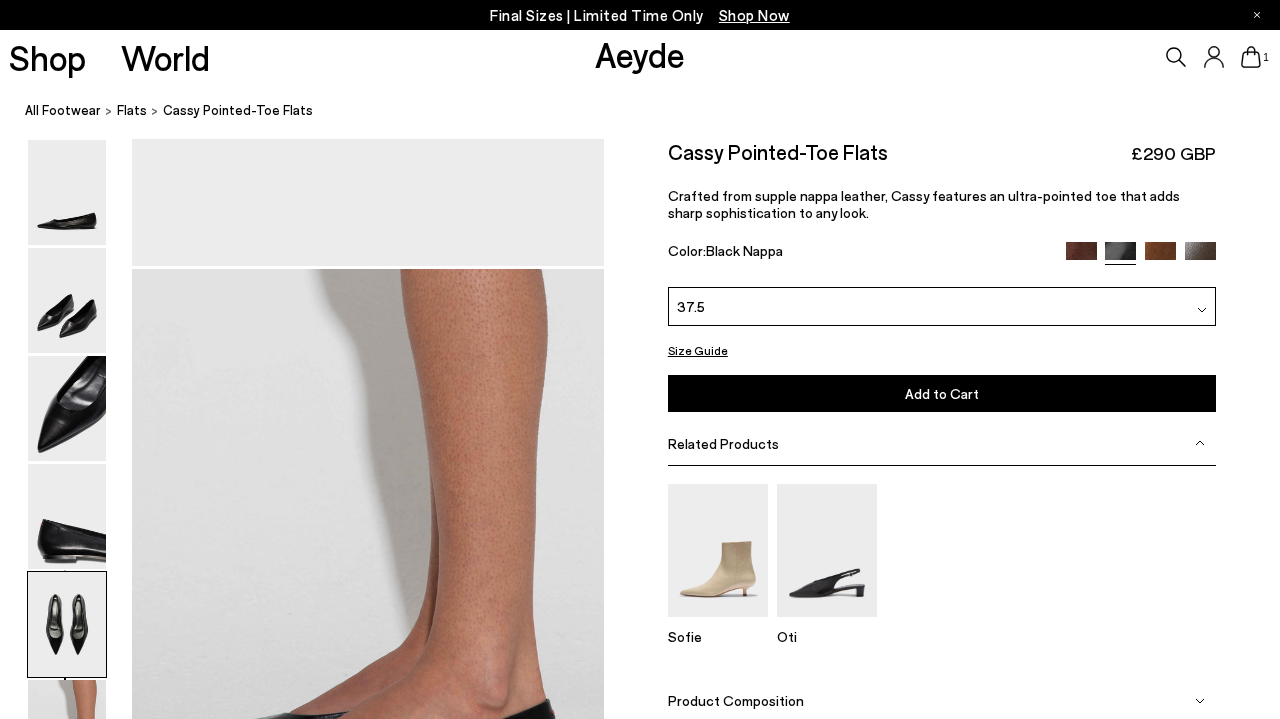 click on "Add to Cart Select a Size First" at bounding box center [942, 393] 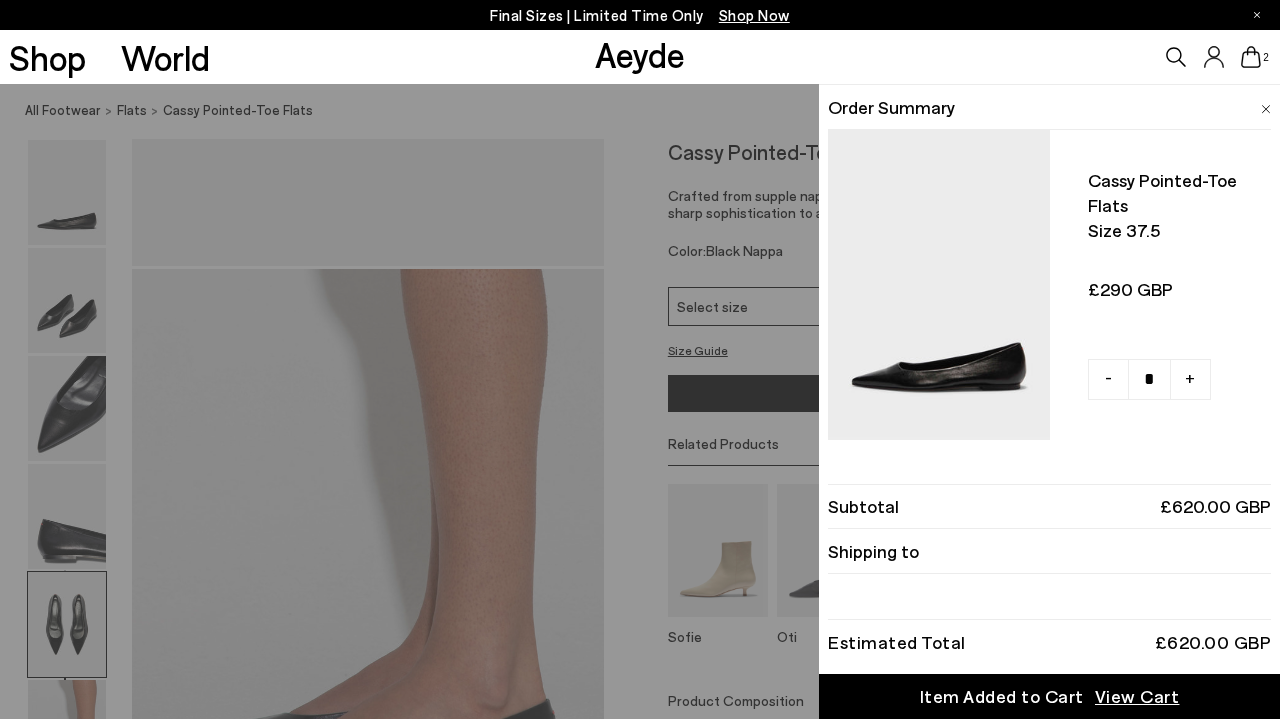 click at bounding box center (1266, 109) 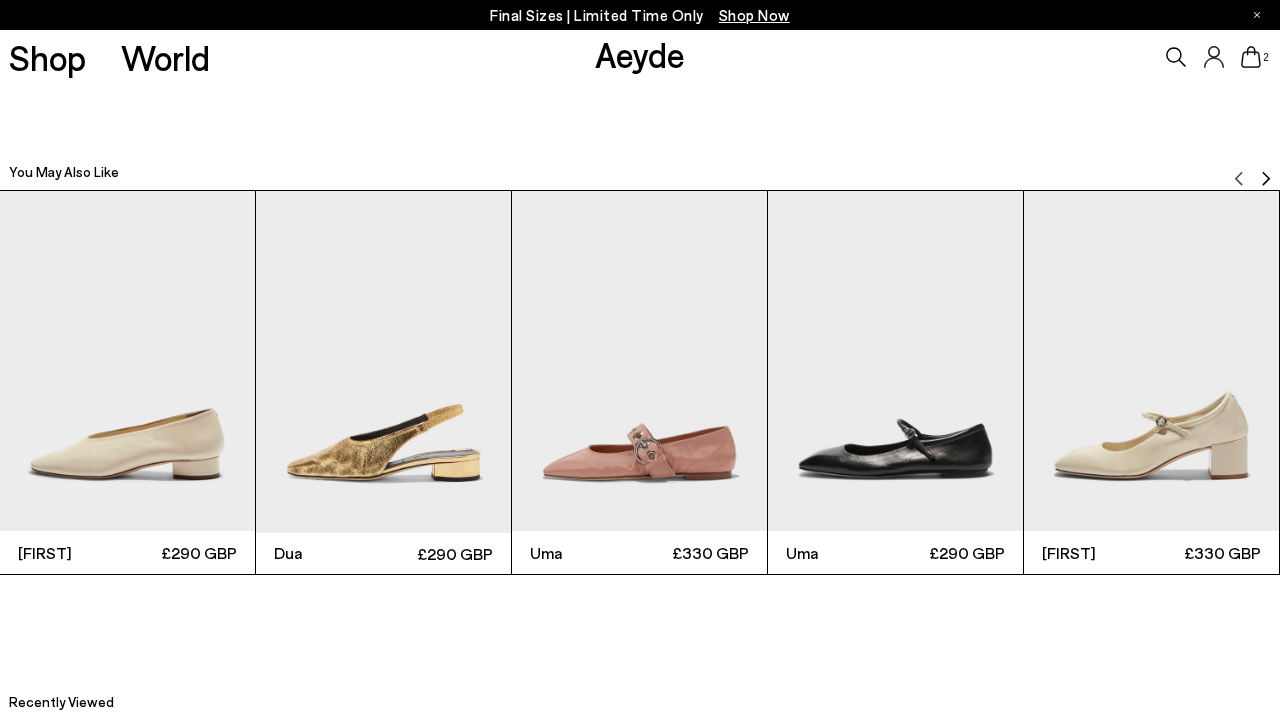 scroll, scrollTop: 3835, scrollLeft: 0, axis: vertical 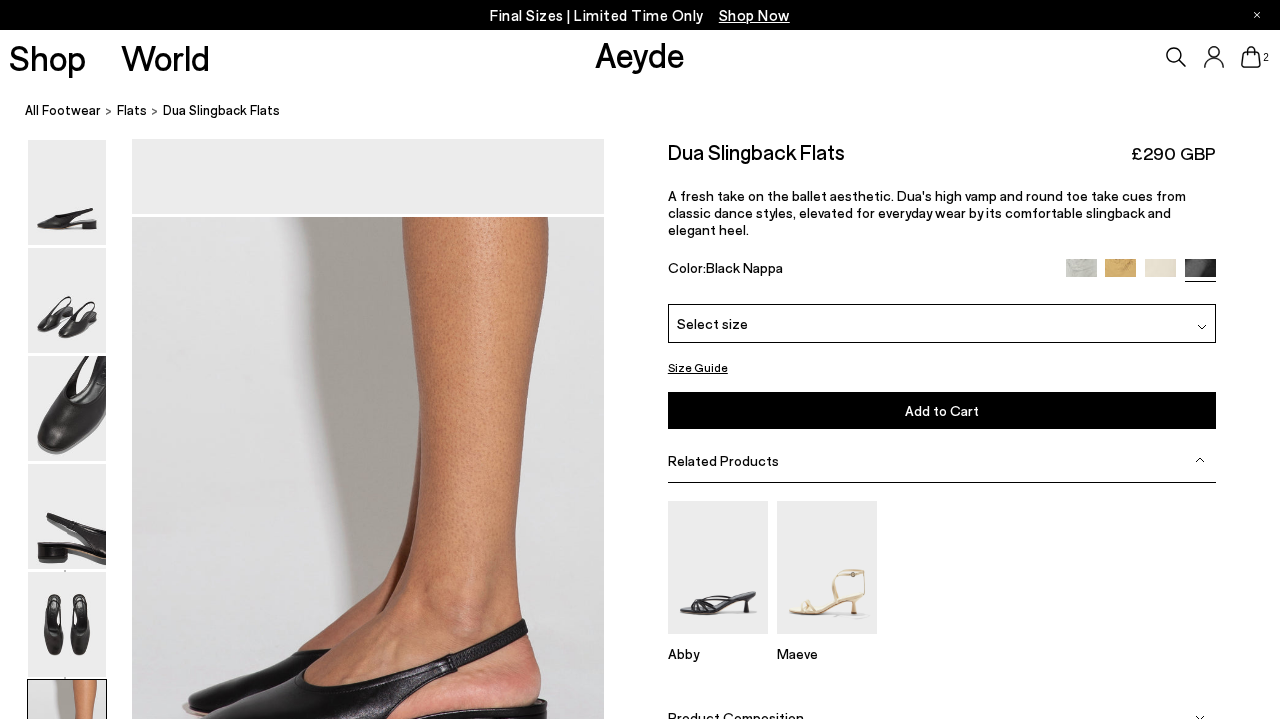click on "Select size" at bounding box center (942, 323) 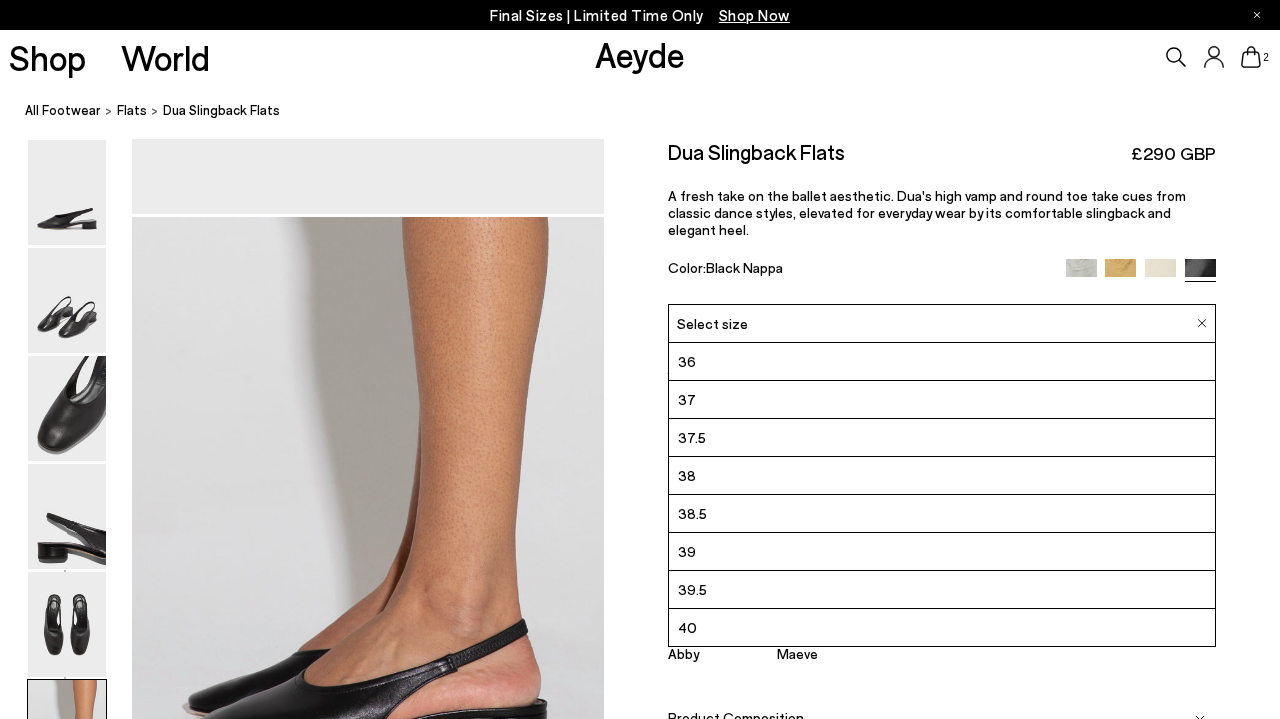 click on "37.5" at bounding box center (942, 438) 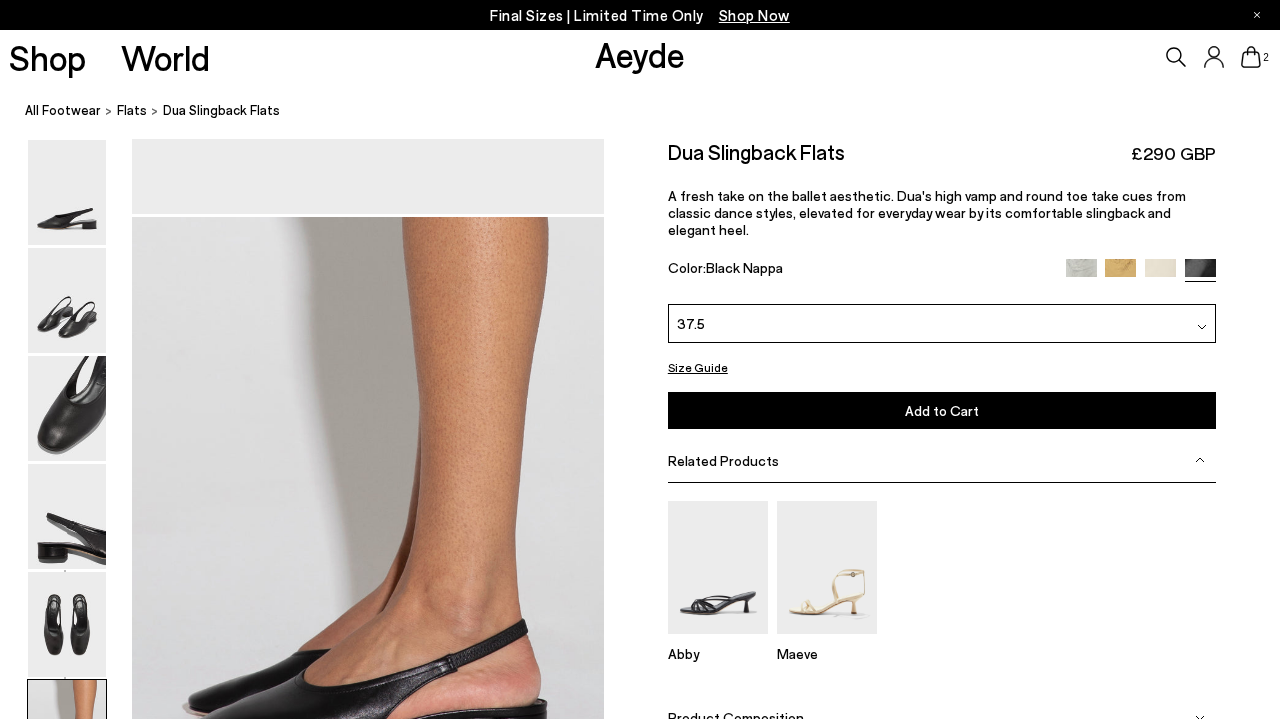 click on "Add to Cart Select a Size First" at bounding box center [942, 410] 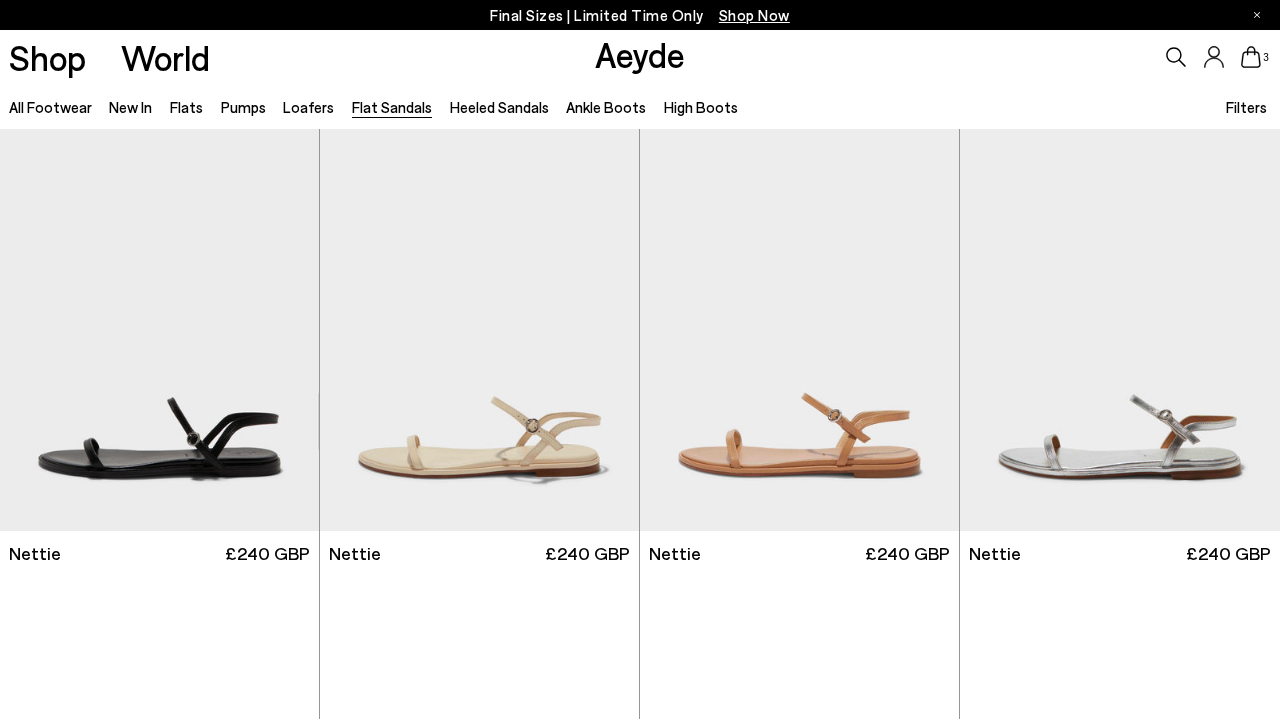 scroll, scrollTop: 0, scrollLeft: 0, axis: both 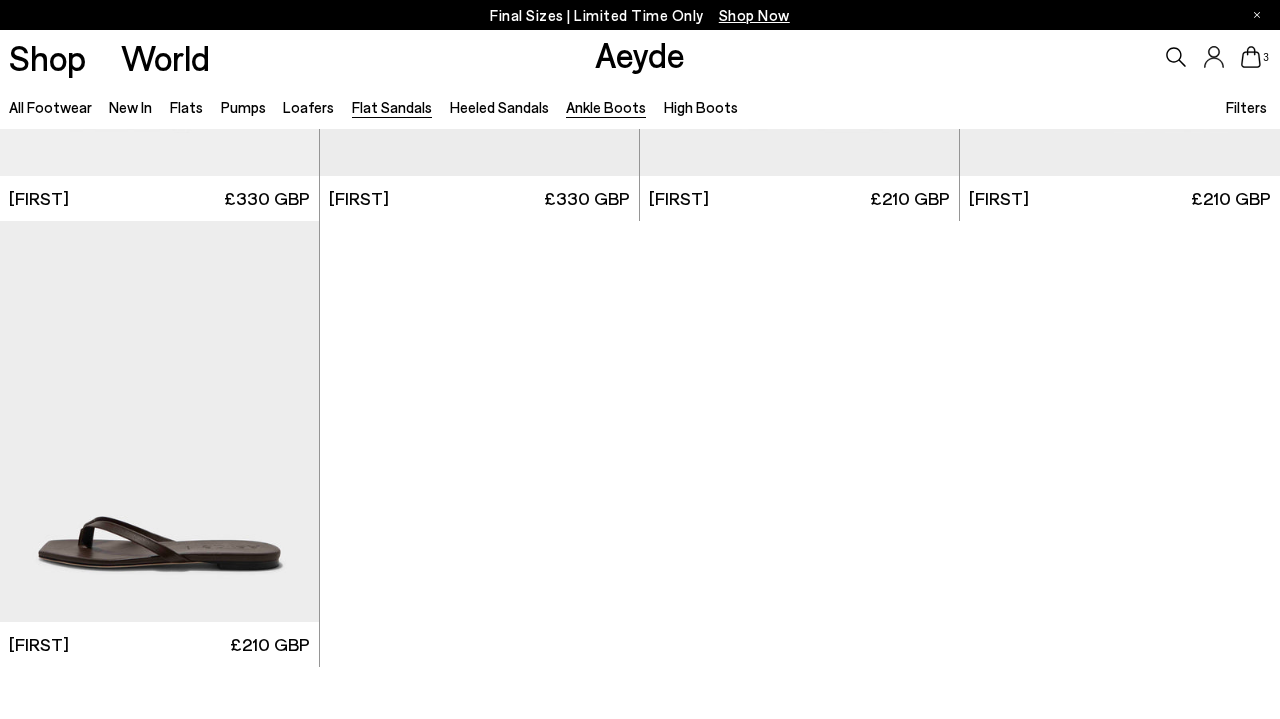 click on "Ankle Boots" at bounding box center (606, 107) 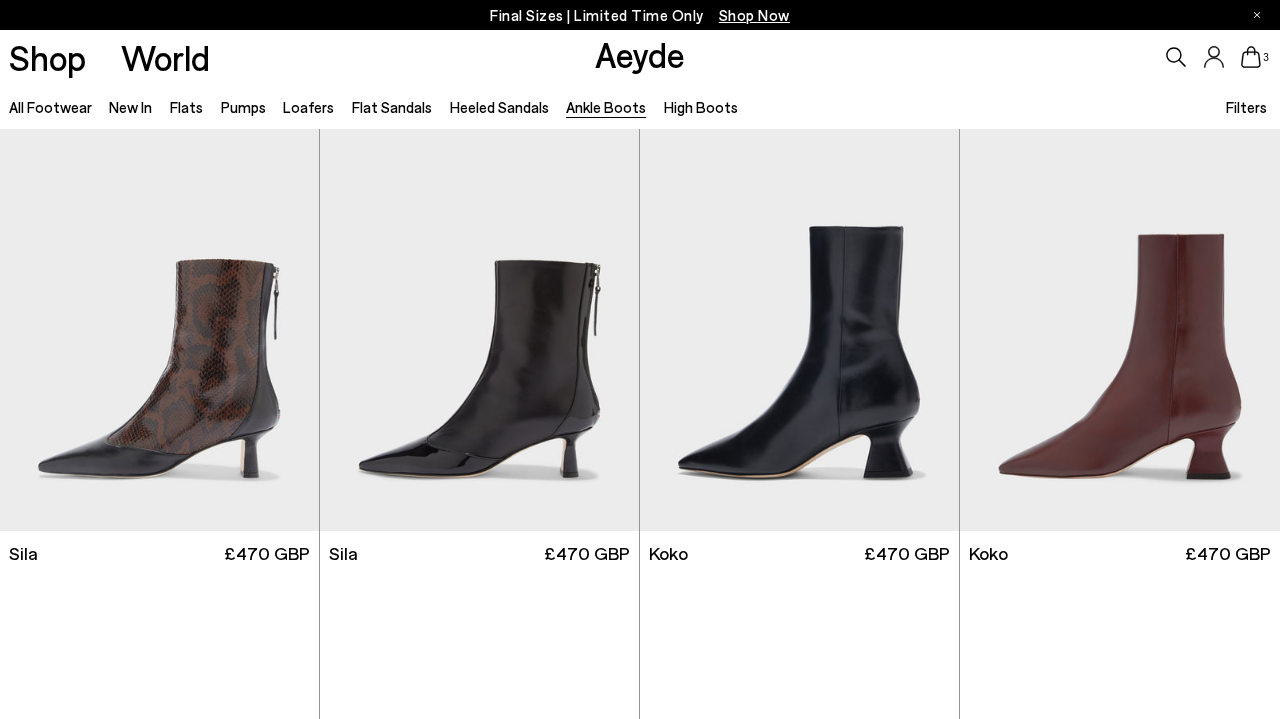 scroll, scrollTop: 0, scrollLeft: 0, axis: both 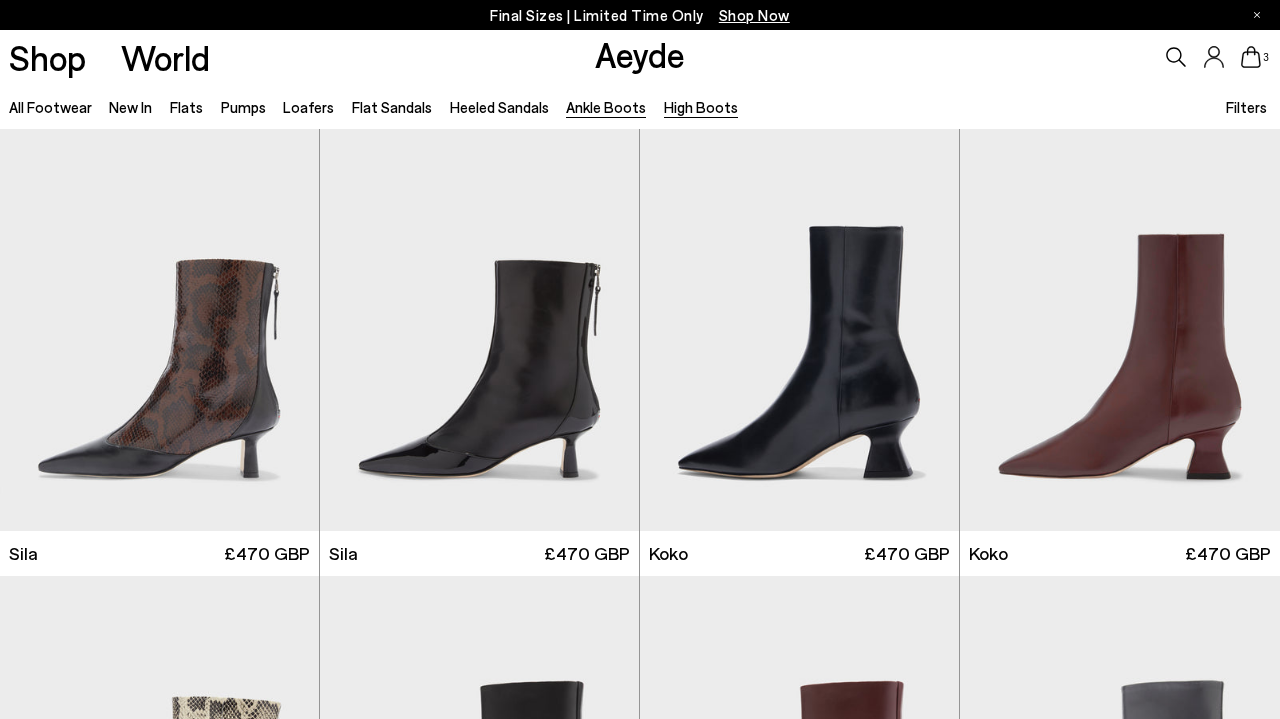 click on "High Boots" at bounding box center (701, 107) 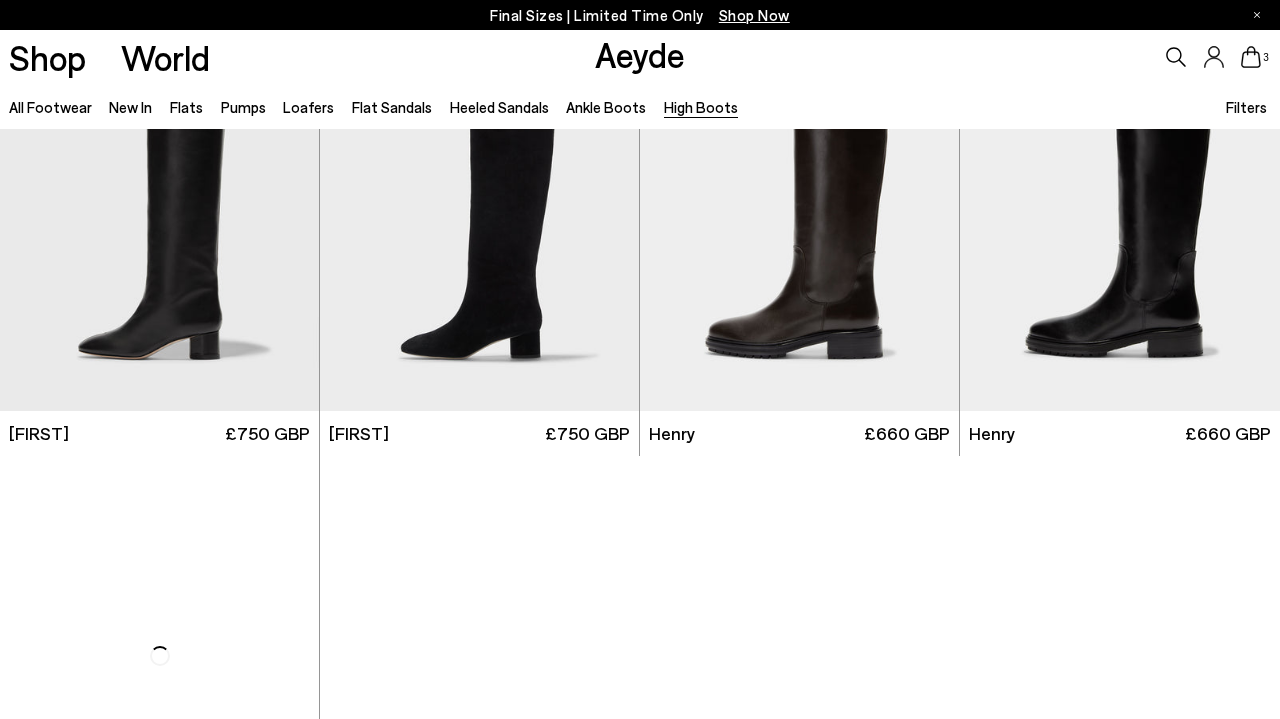 scroll, scrollTop: 565, scrollLeft: 0, axis: vertical 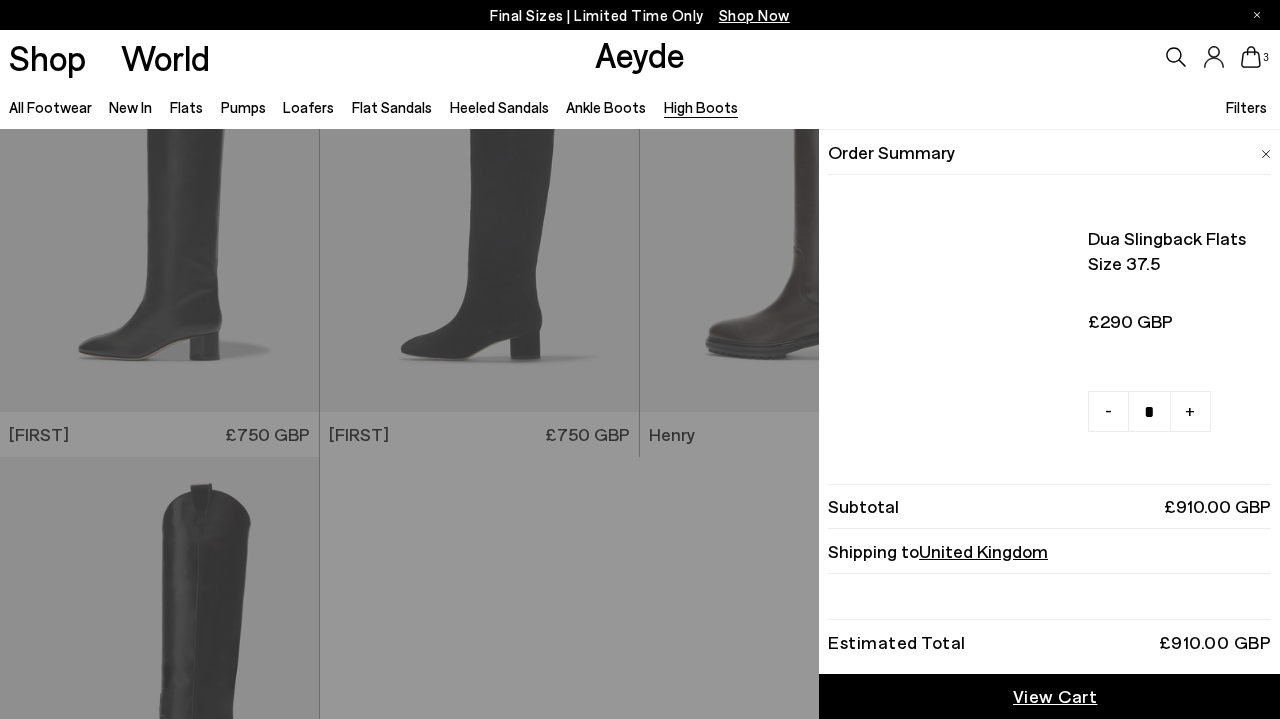 click 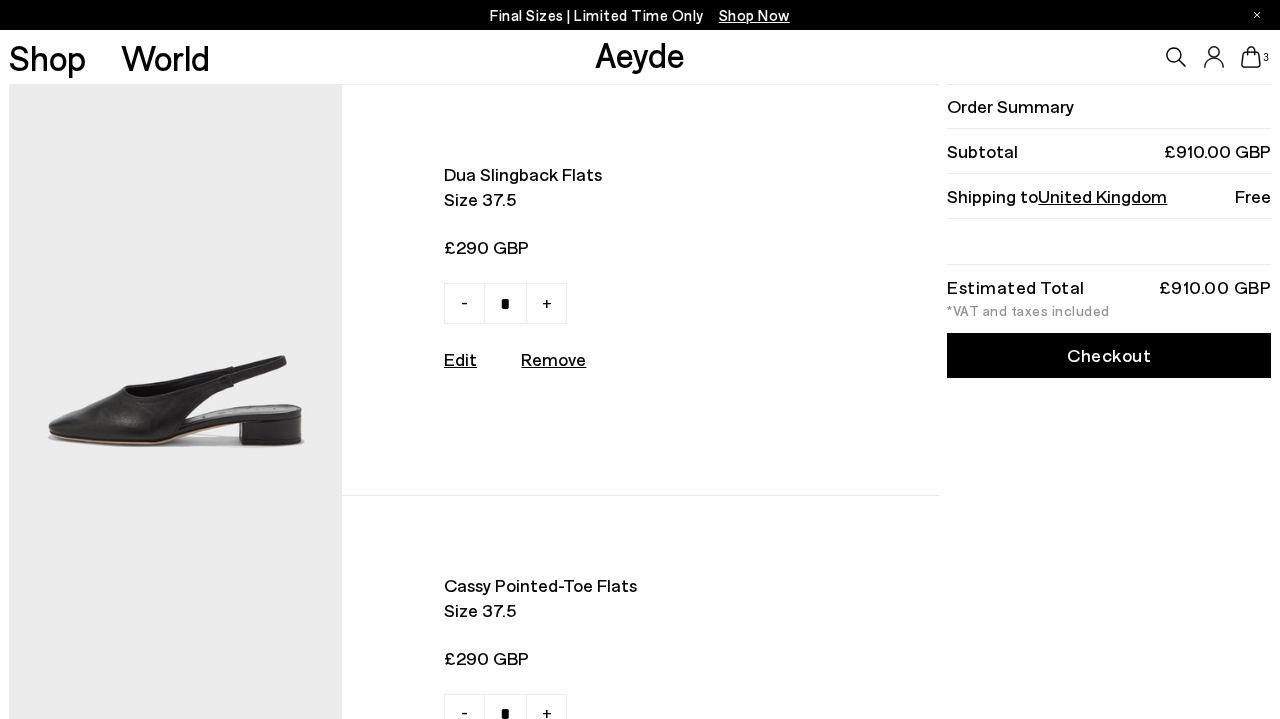 scroll, scrollTop: 0, scrollLeft: 0, axis: both 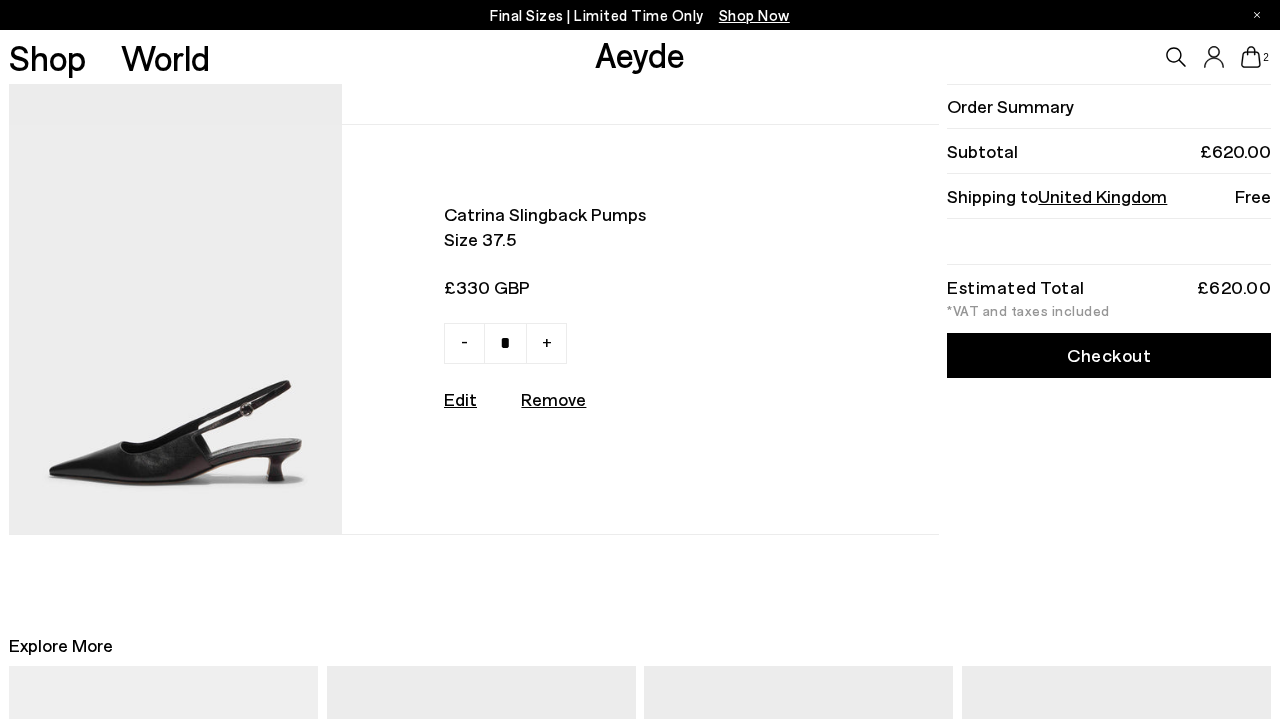 click on "Remove" at bounding box center (553, 399) 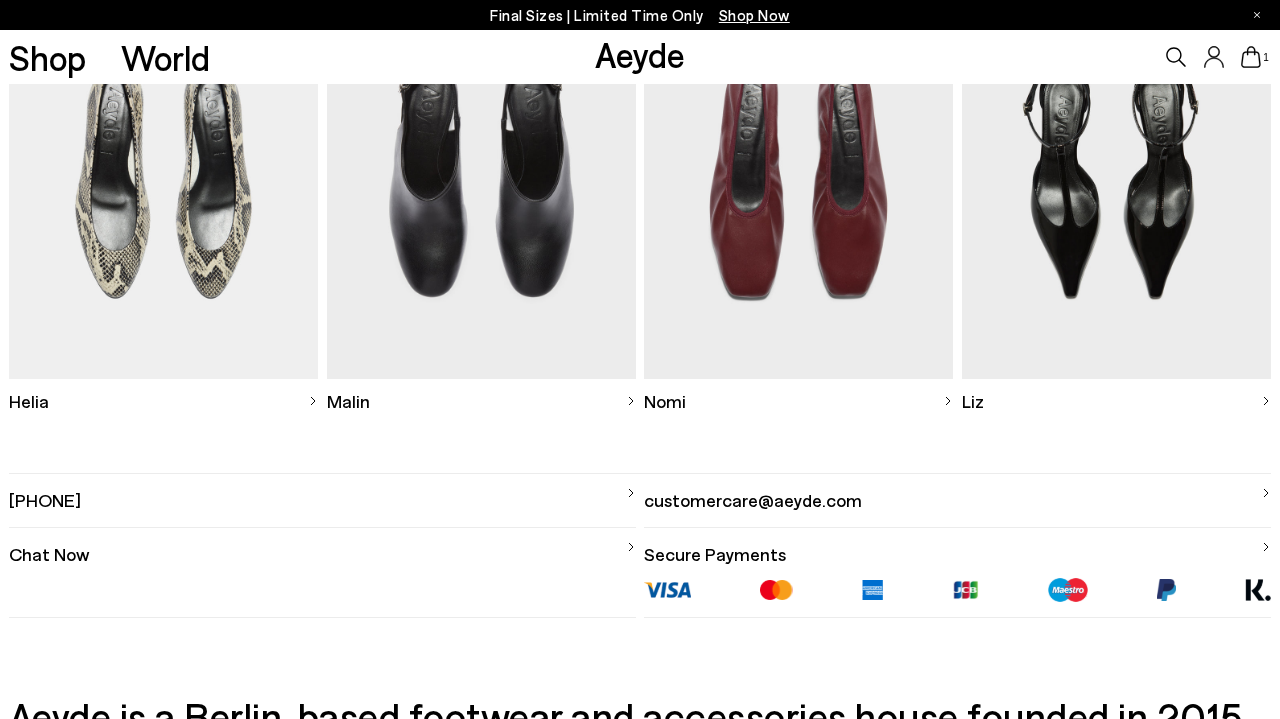 scroll, scrollTop: 667, scrollLeft: 0, axis: vertical 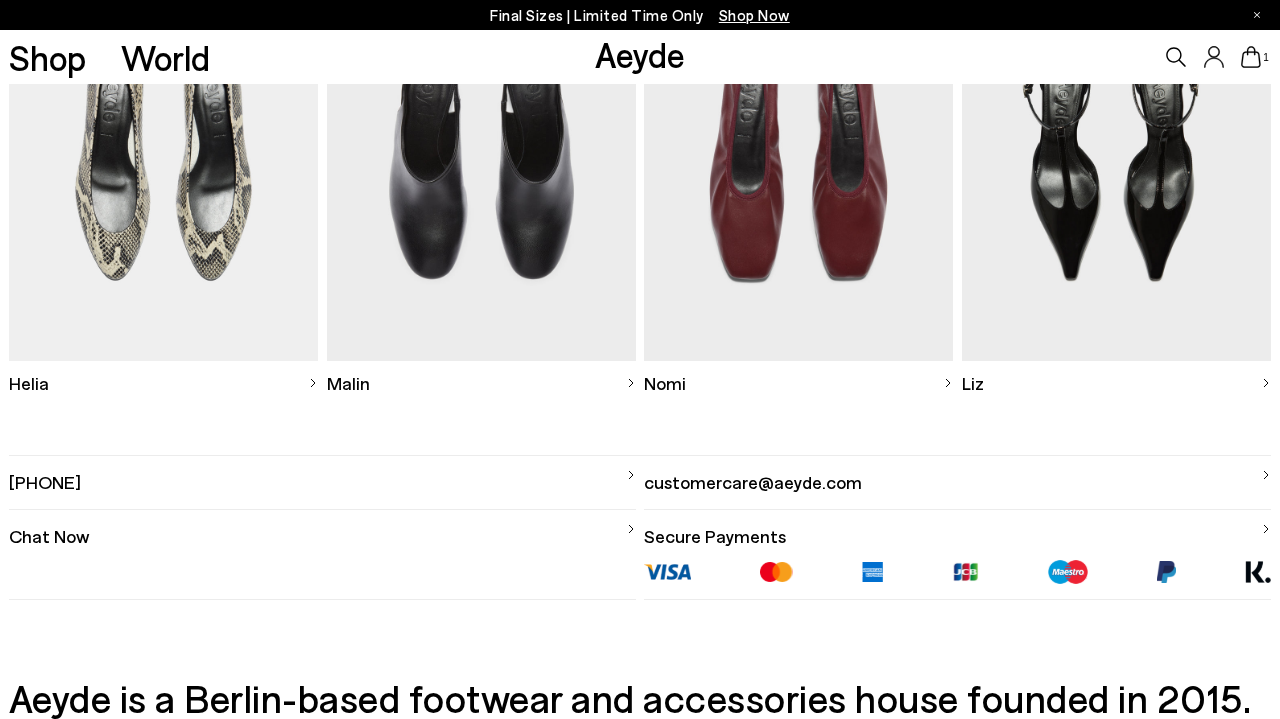 click at bounding box center (798, 160) 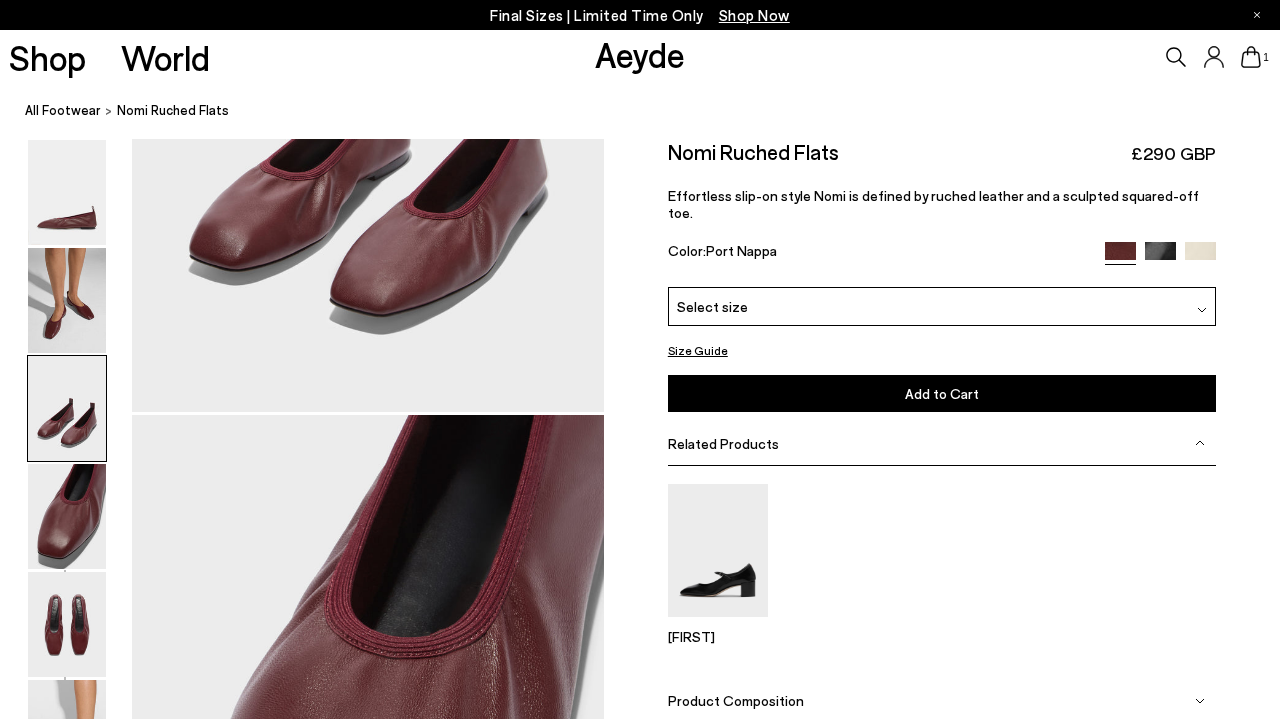 scroll, scrollTop: 1589, scrollLeft: 0, axis: vertical 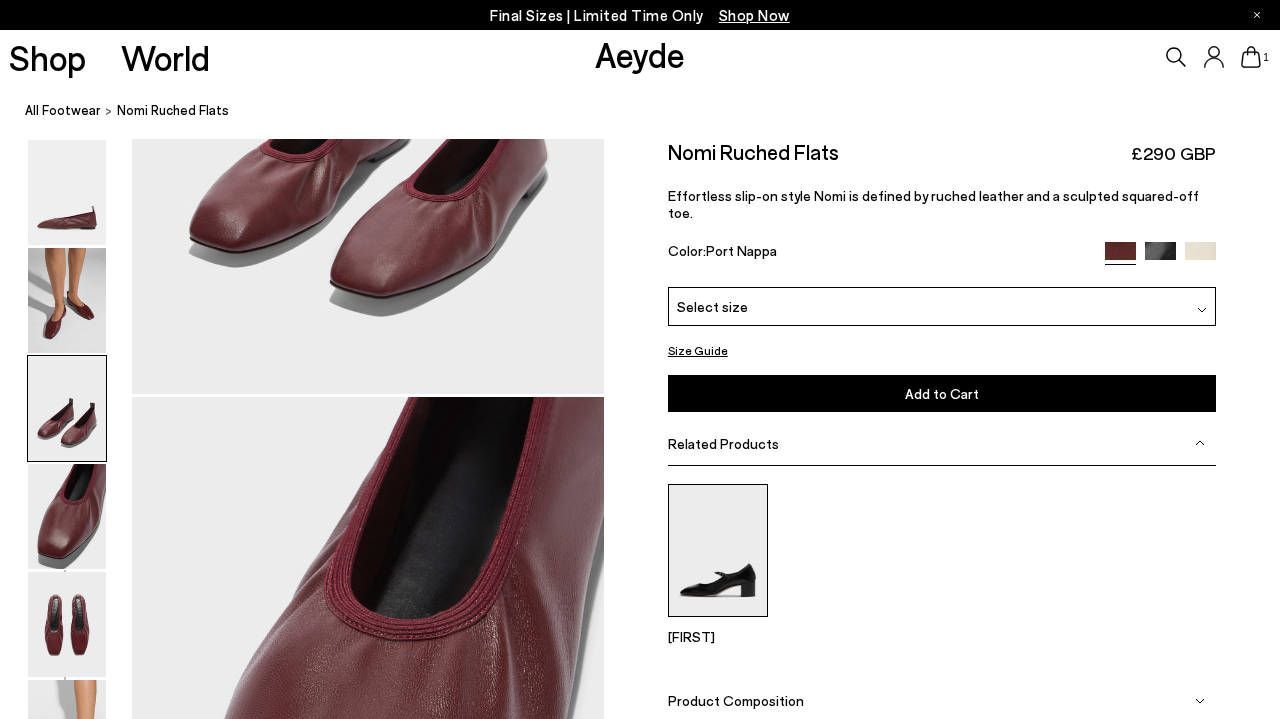 click at bounding box center [718, 550] 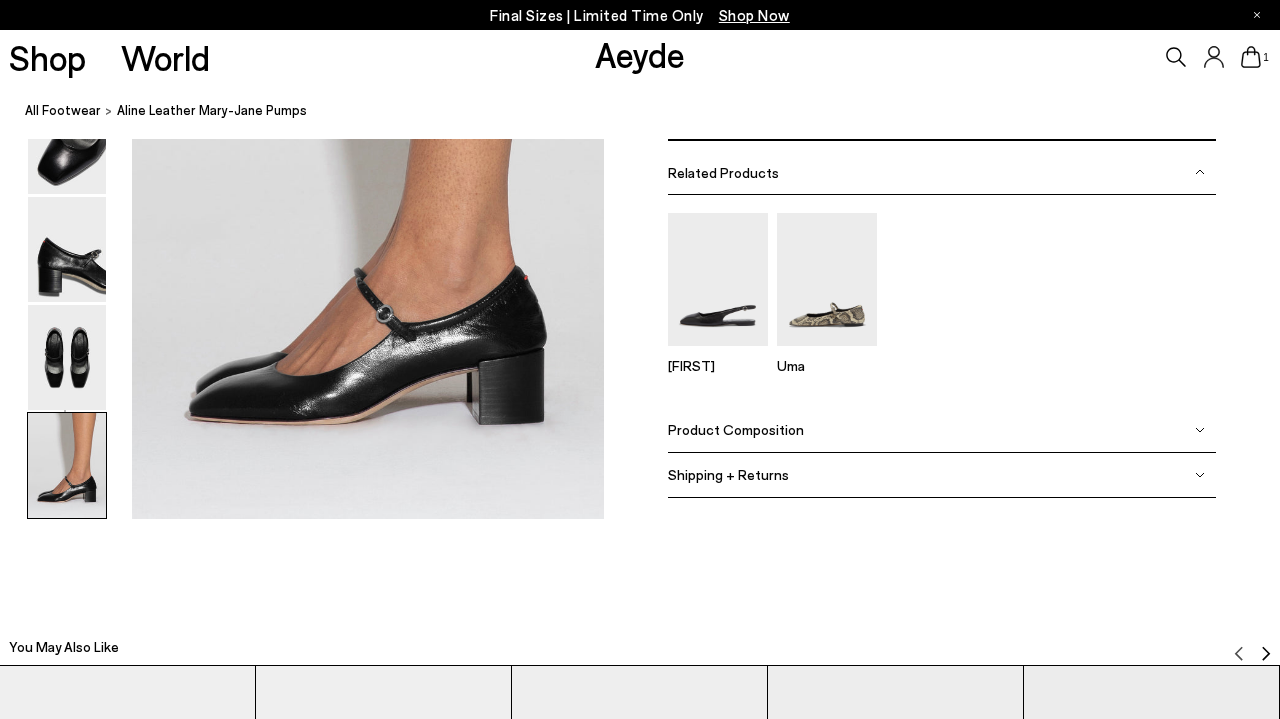 scroll, scrollTop: 3360, scrollLeft: 0, axis: vertical 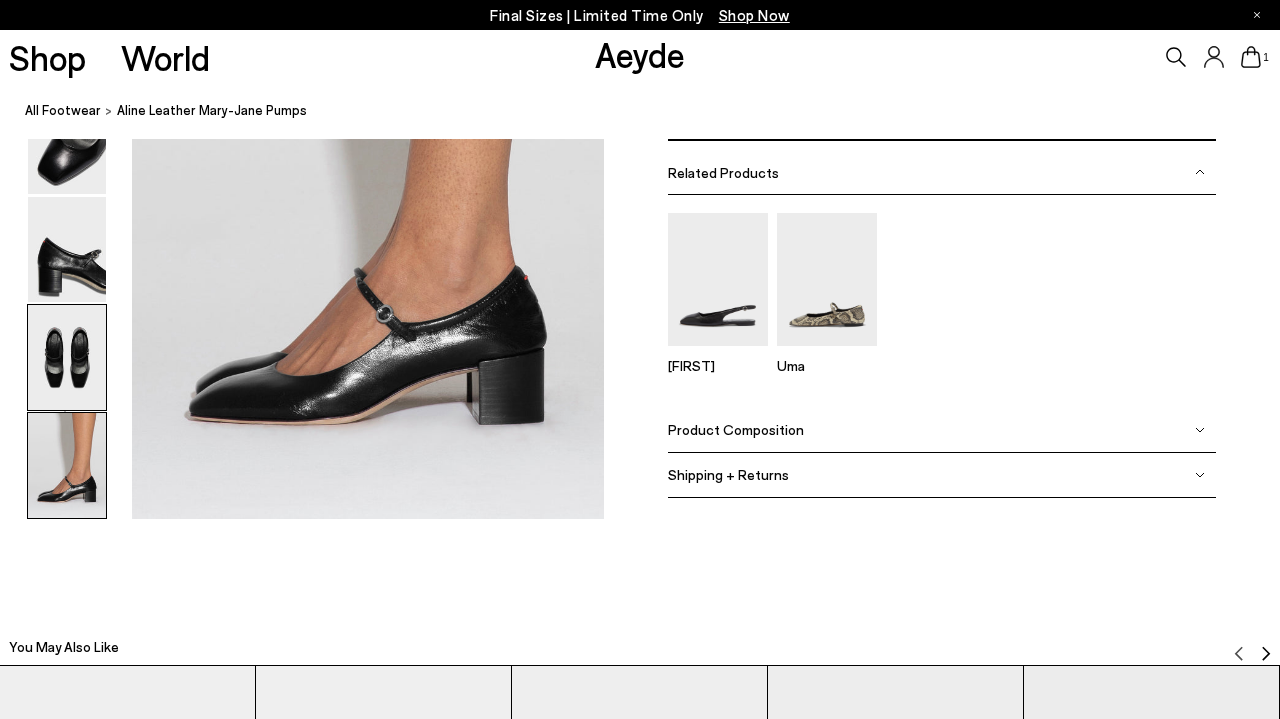 click at bounding box center [67, 357] 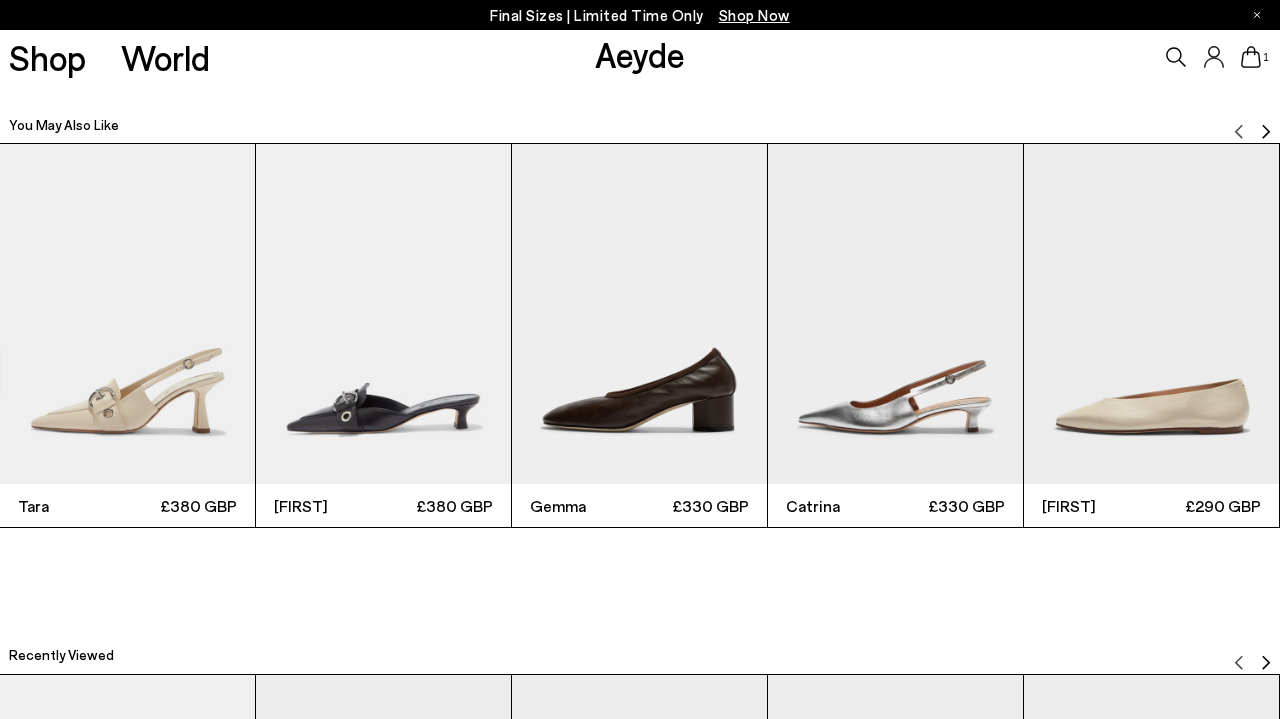 scroll, scrollTop: 3879, scrollLeft: 0, axis: vertical 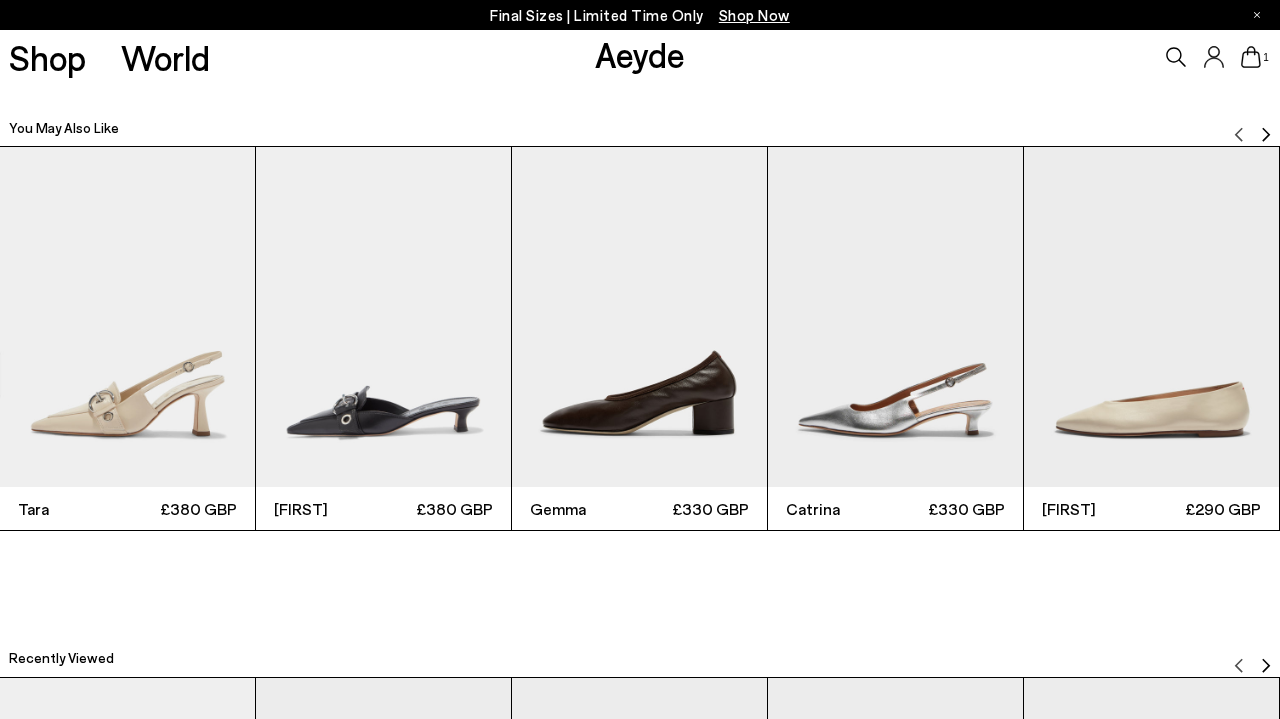 click at bounding box center [1151, 317] 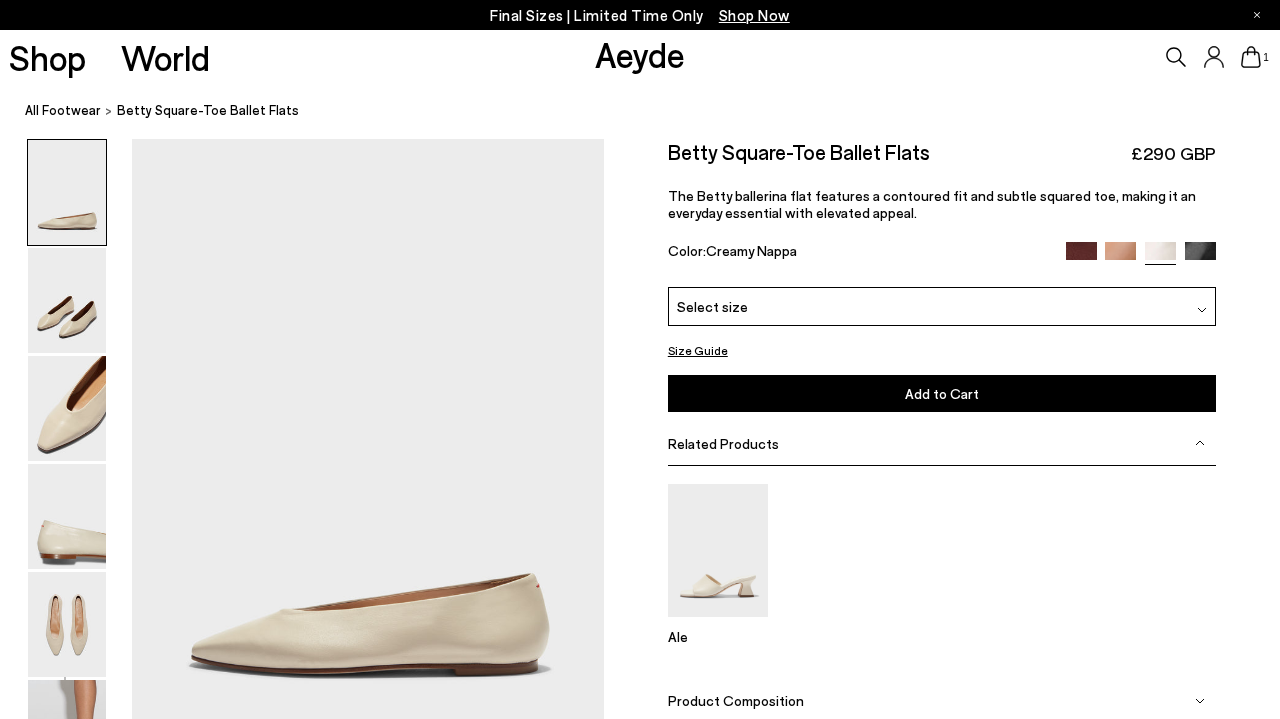 scroll, scrollTop: 0, scrollLeft: 0, axis: both 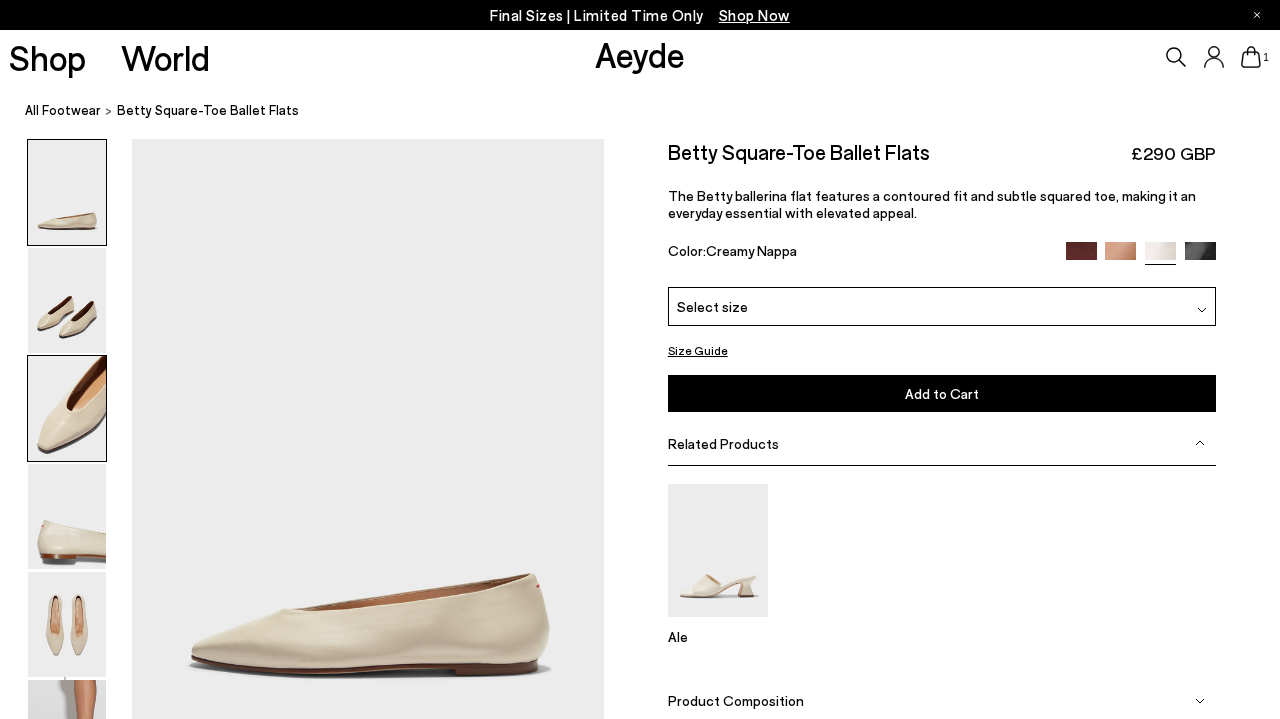 click at bounding box center [67, 408] 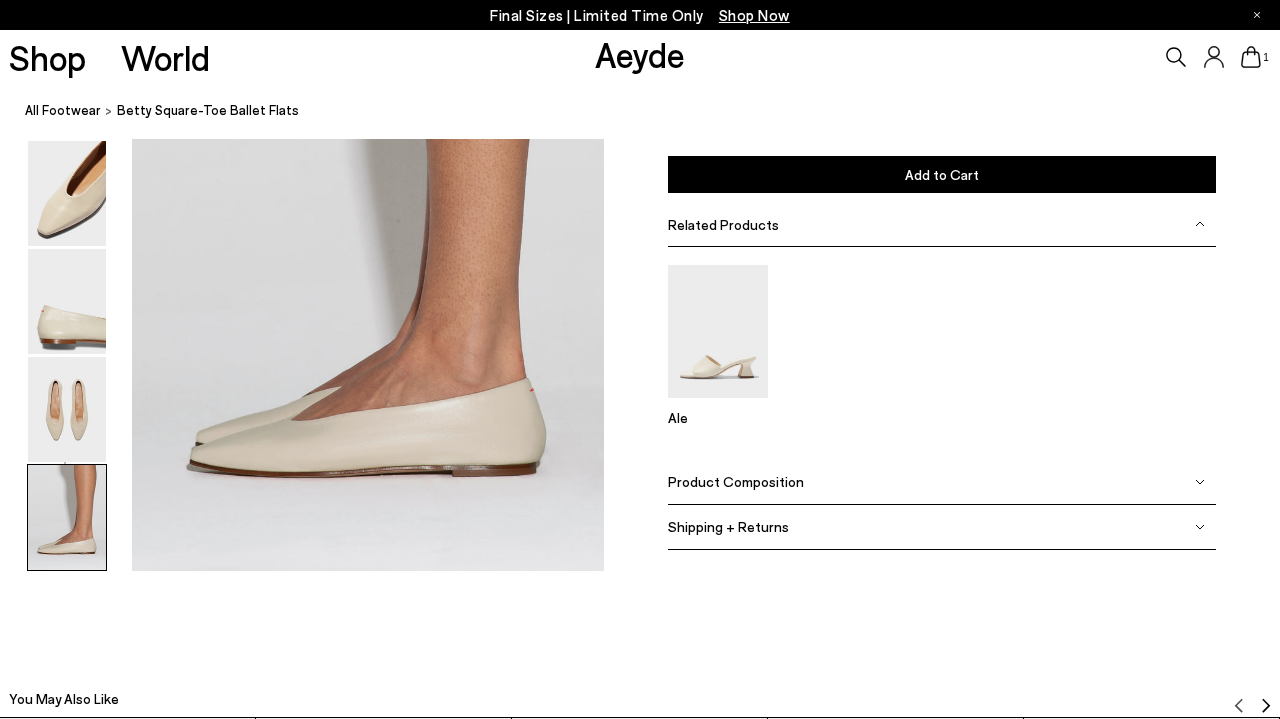 scroll, scrollTop: 3365, scrollLeft: 0, axis: vertical 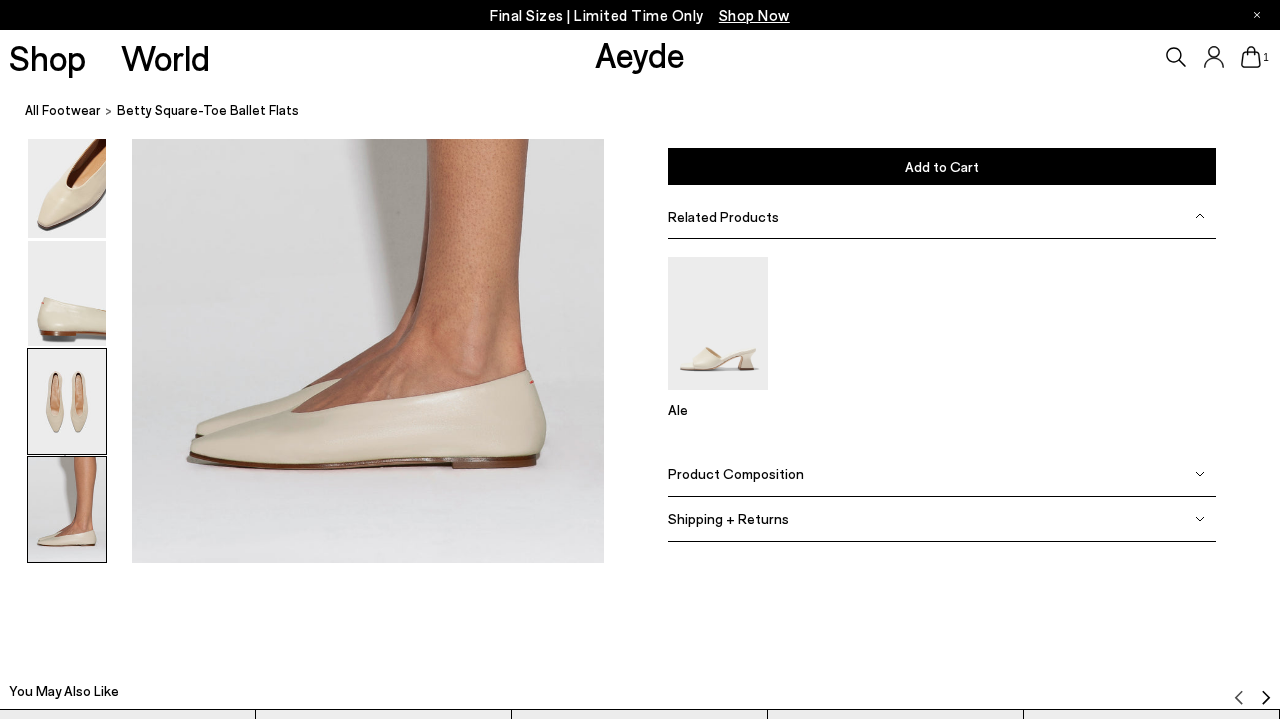 click at bounding box center [67, 401] 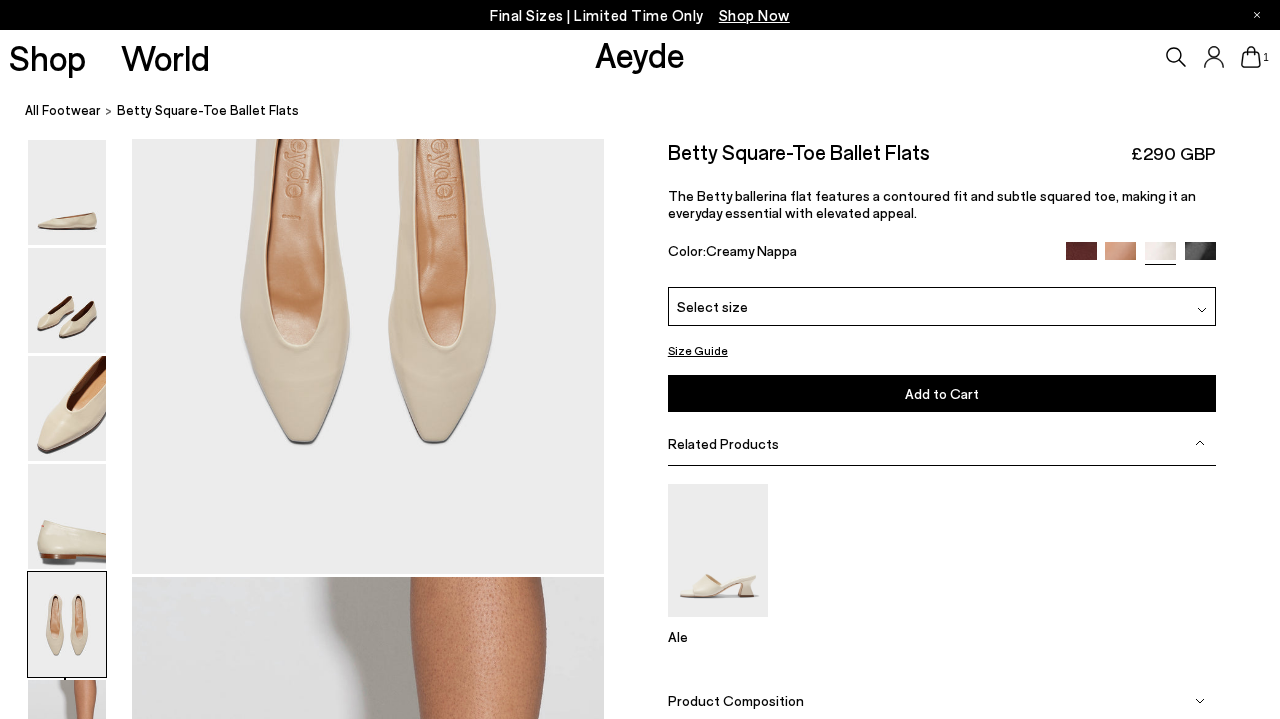 scroll, scrollTop: 2722, scrollLeft: 0, axis: vertical 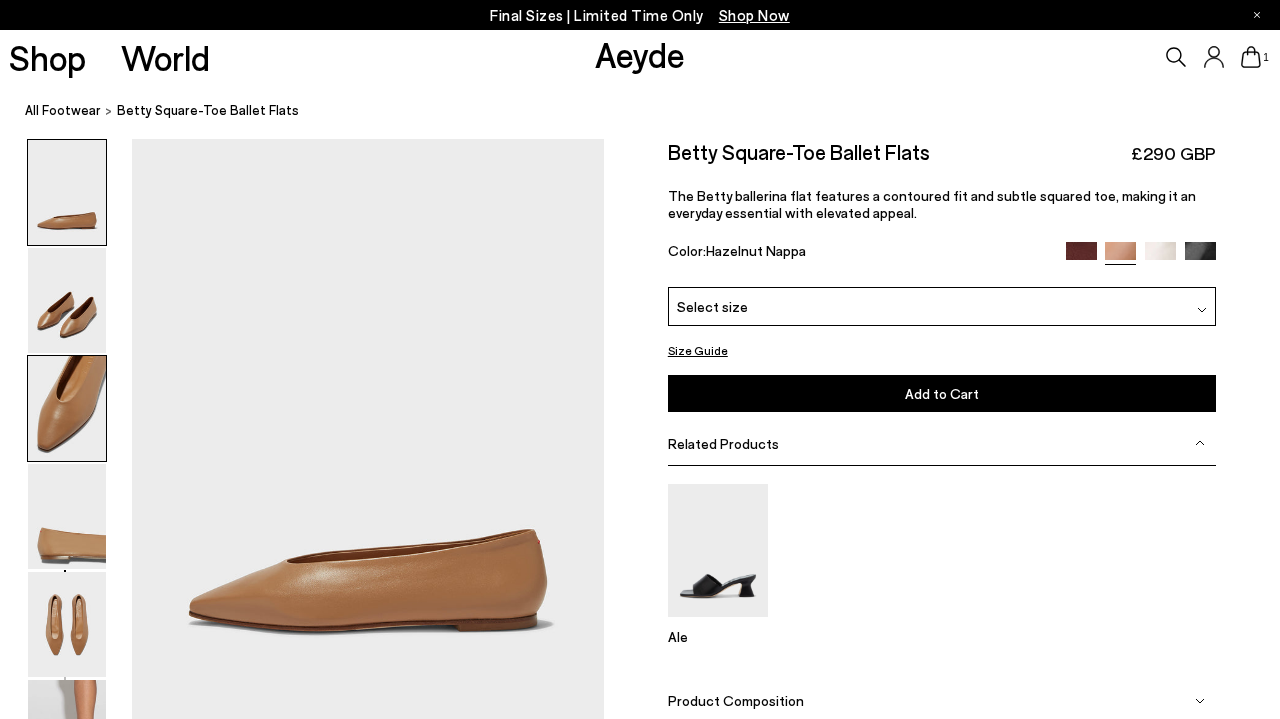 click at bounding box center [67, 408] 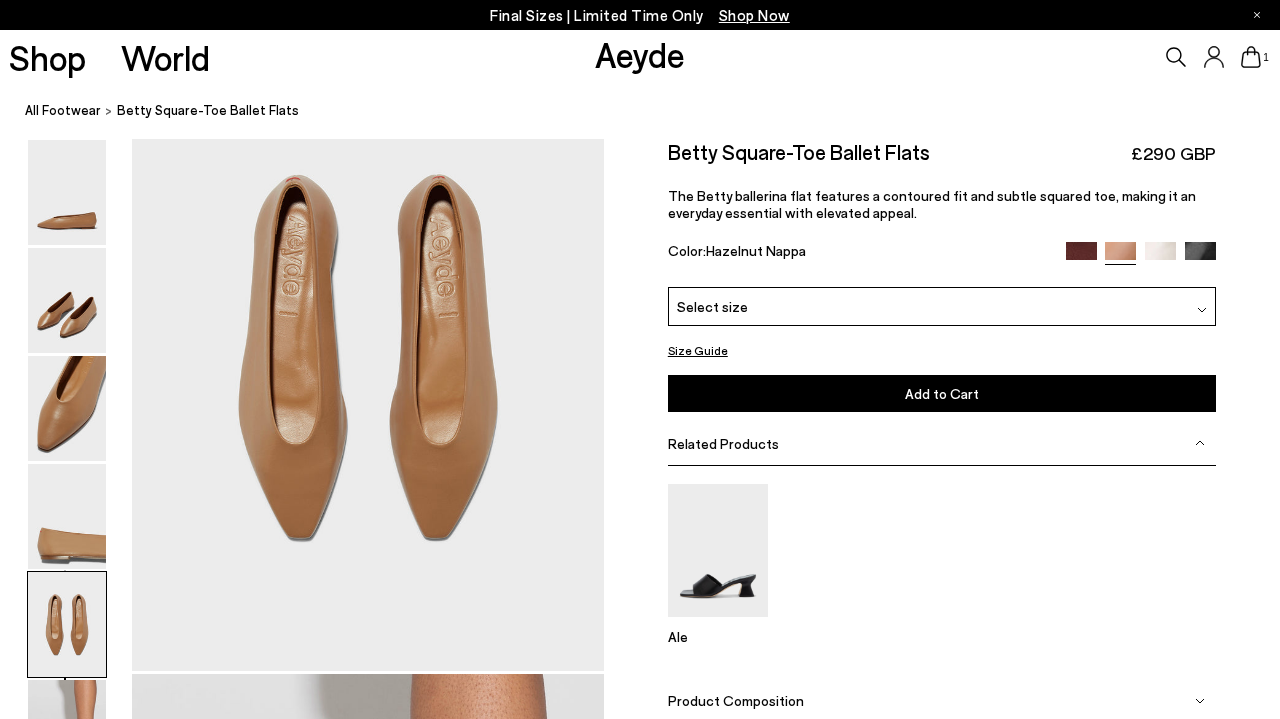 scroll, scrollTop: 2577, scrollLeft: 0, axis: vertical 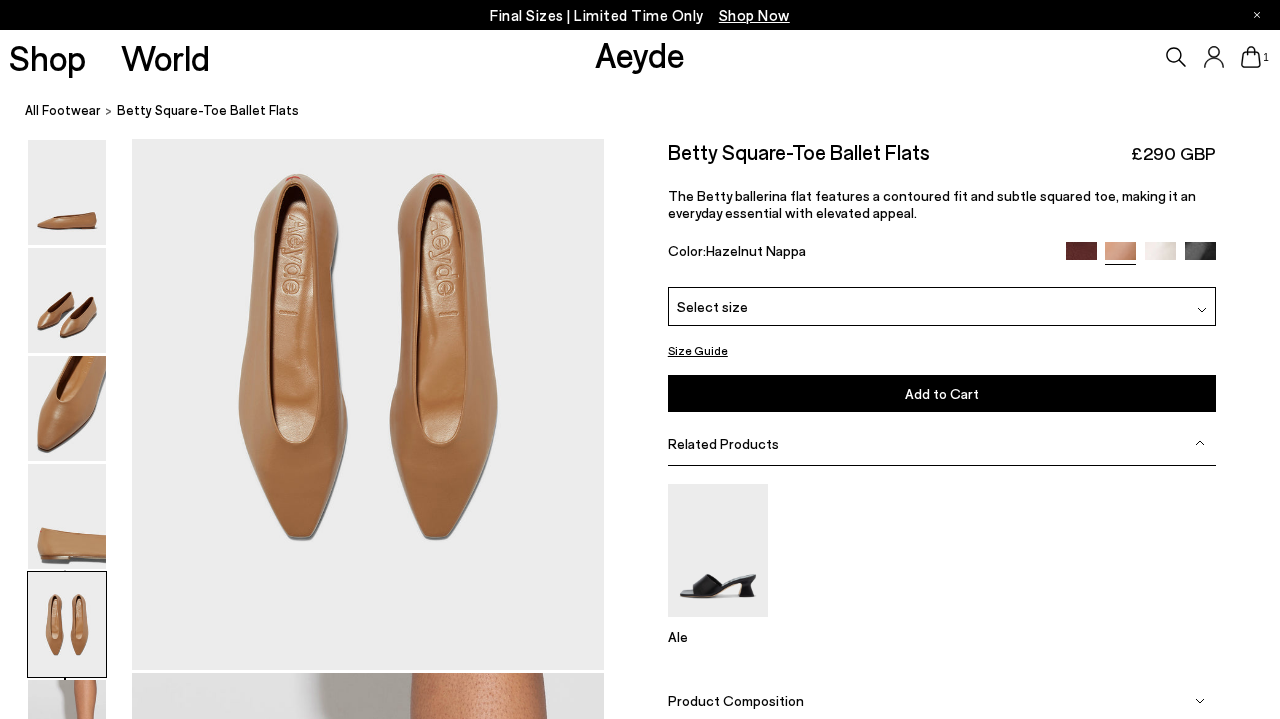 click on "Select size" at bounding box center (942, 306) 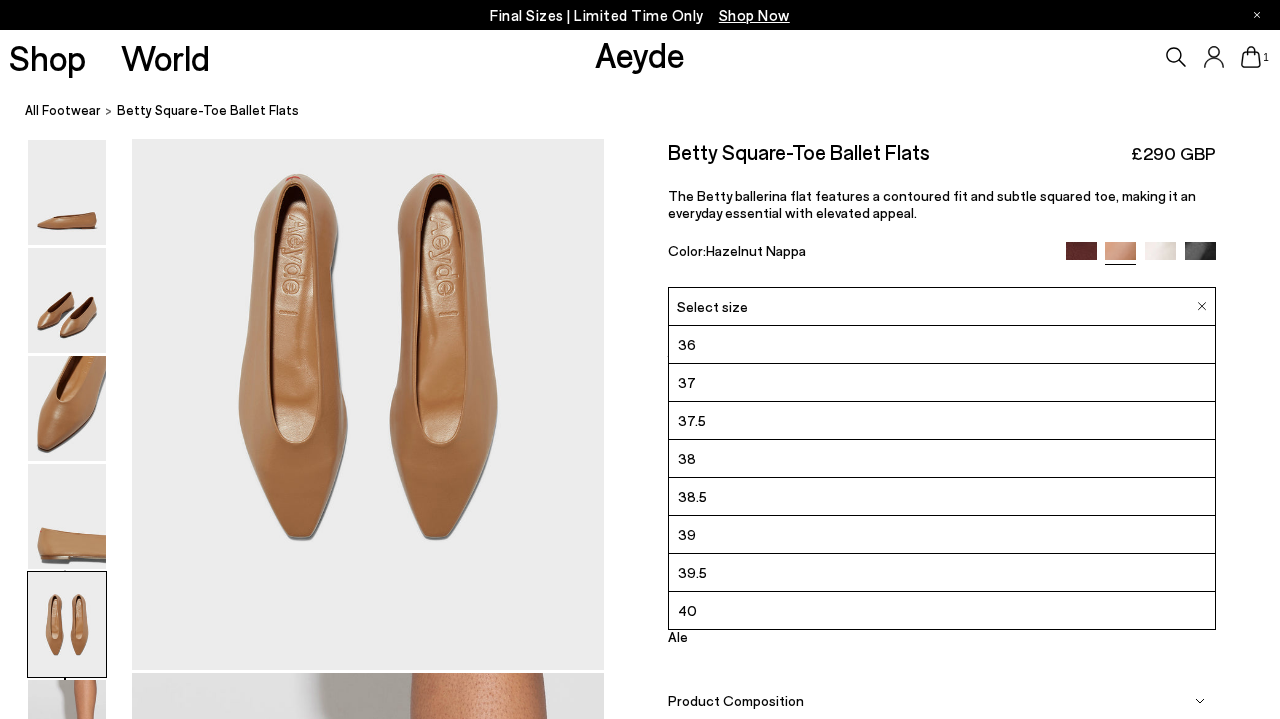 click on "37.5" at bounding box center [942, 421] 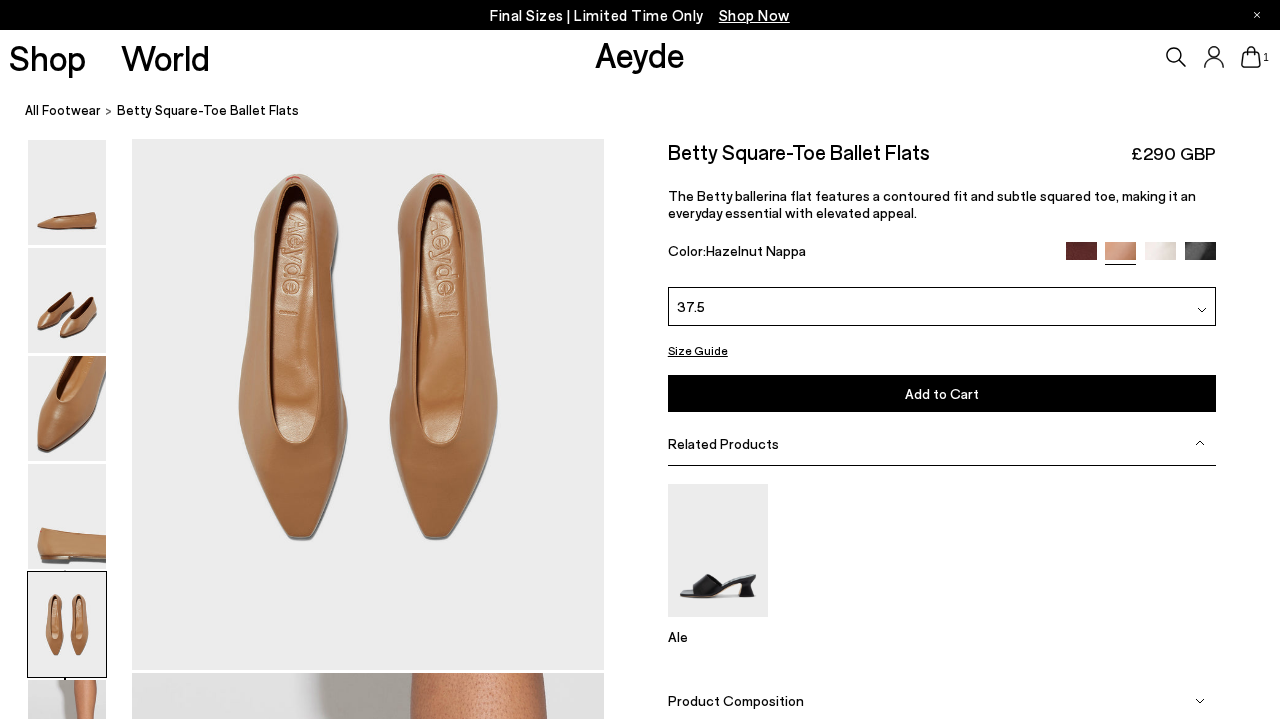click on "Add to Cart Select a Size First" at bounding box center [942, 393] 